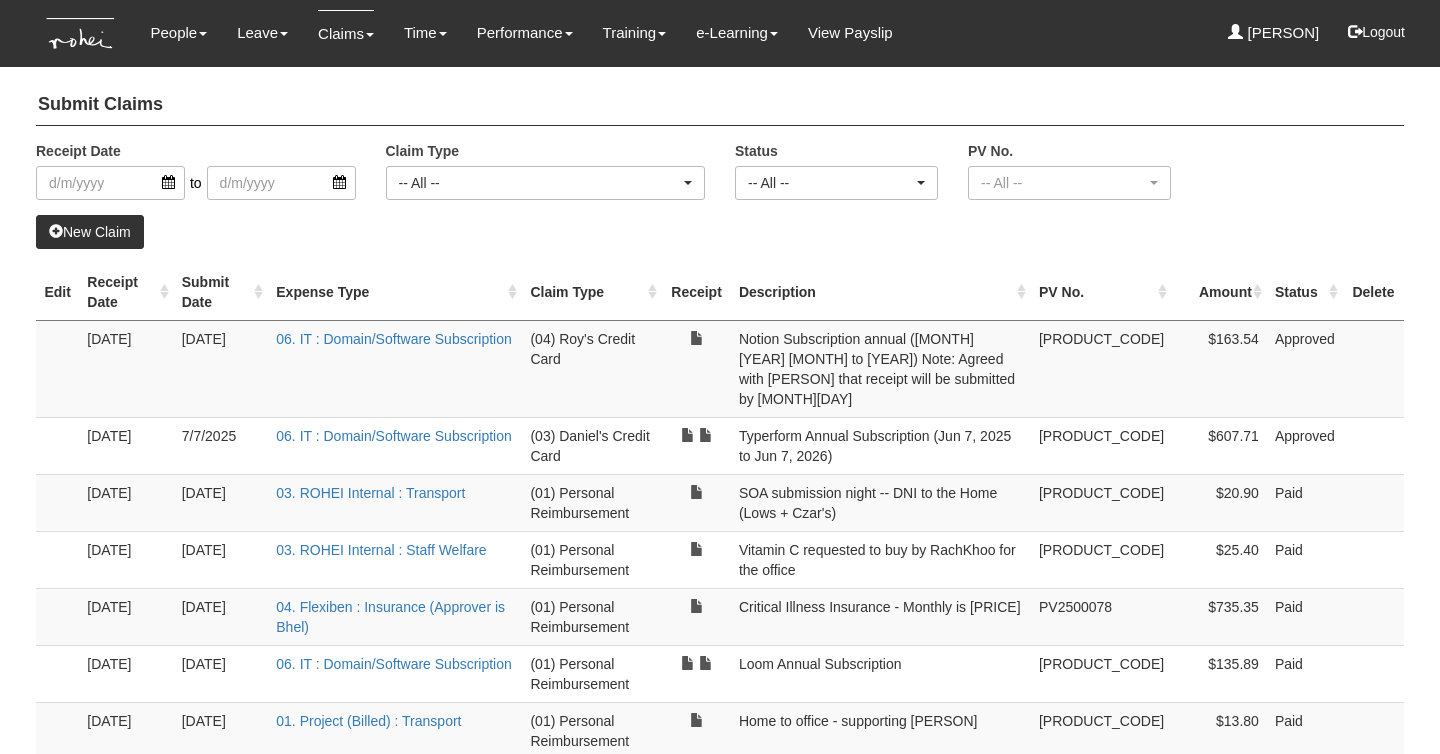 select on "50" 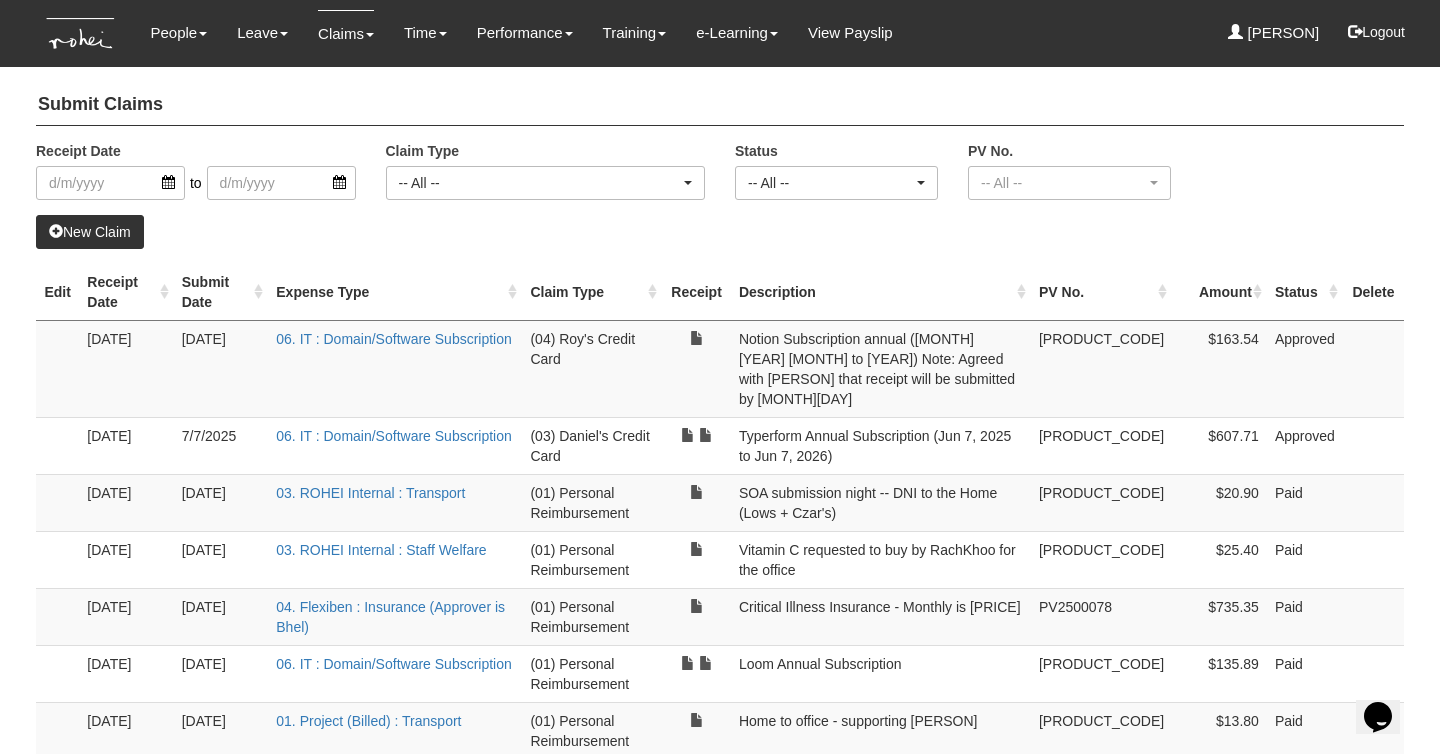 scroll, scrollTop: 0, scrollLeft: 0, axis: both 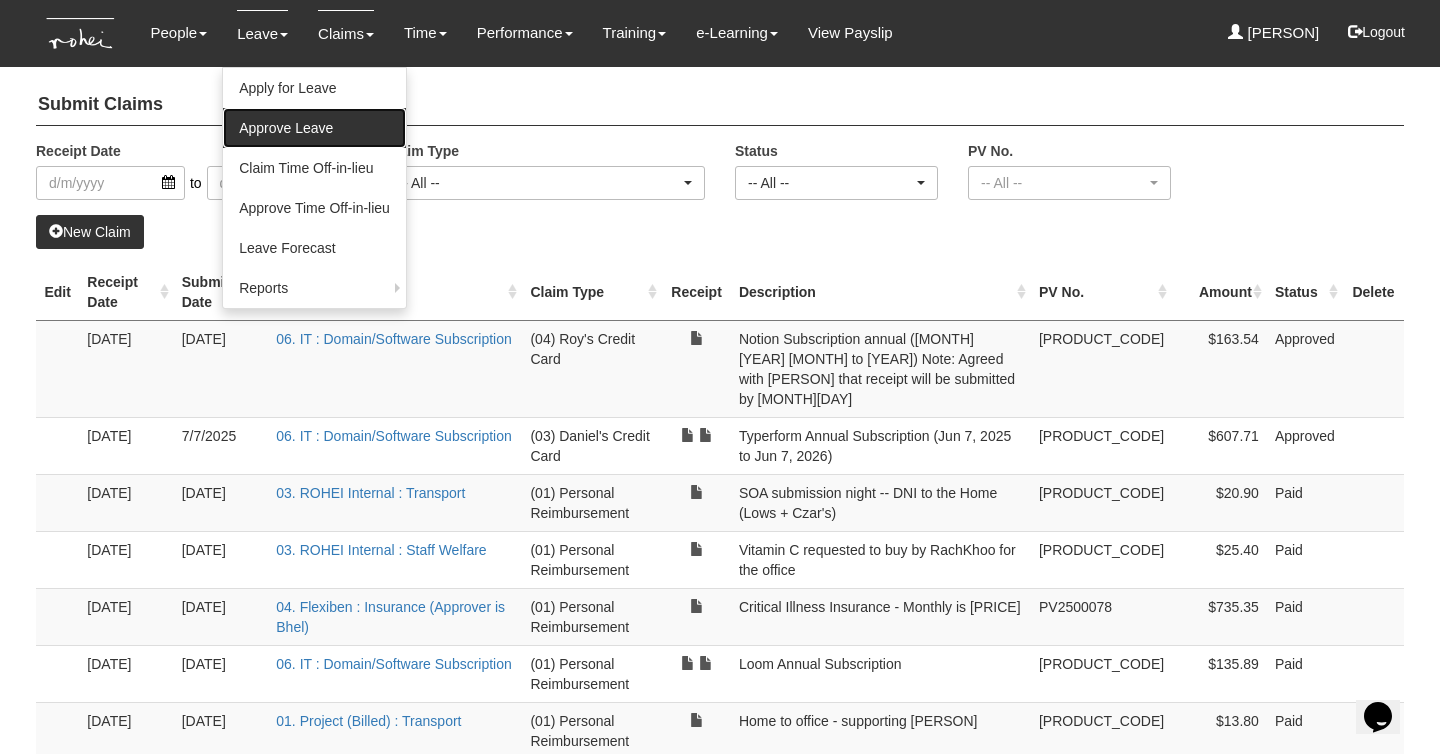 click on "Approve Leave" at bounding box center (314, 128) 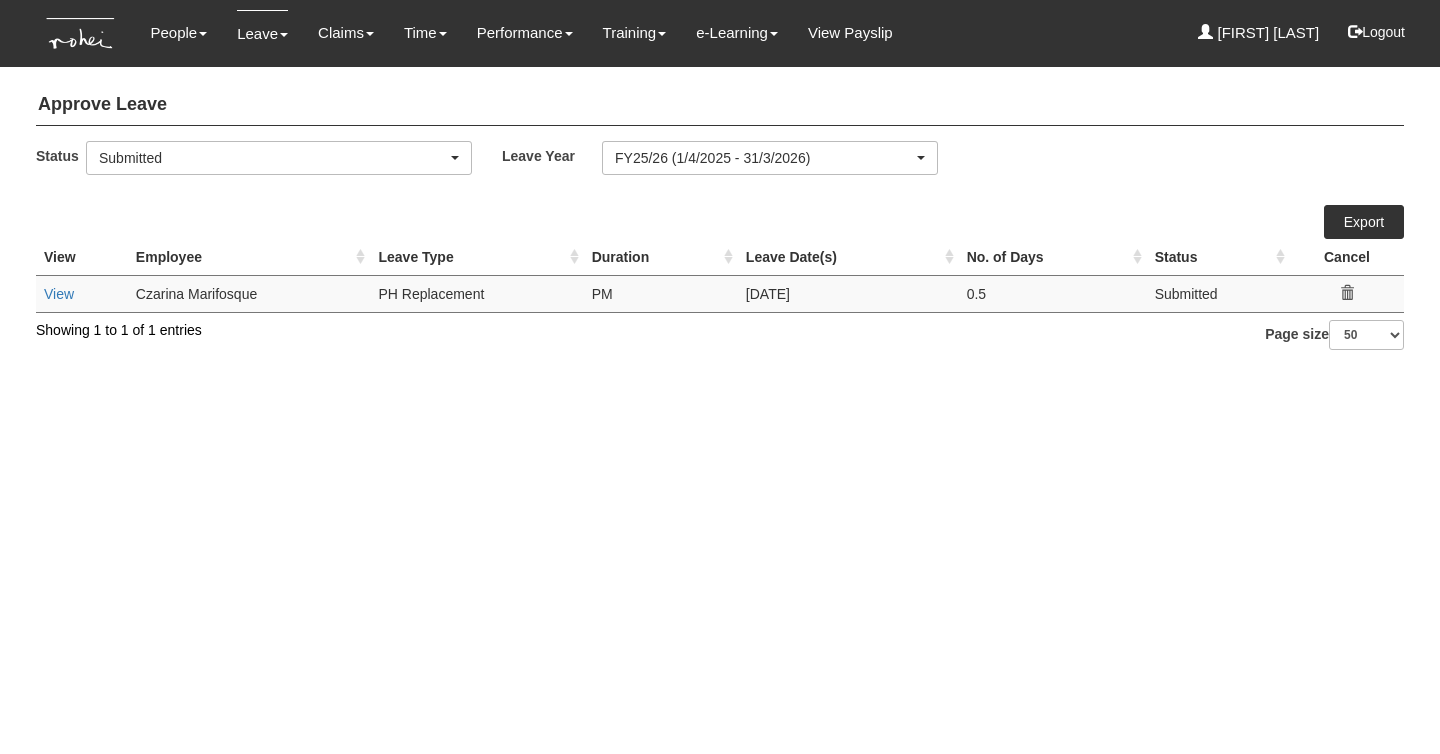 select on "50" 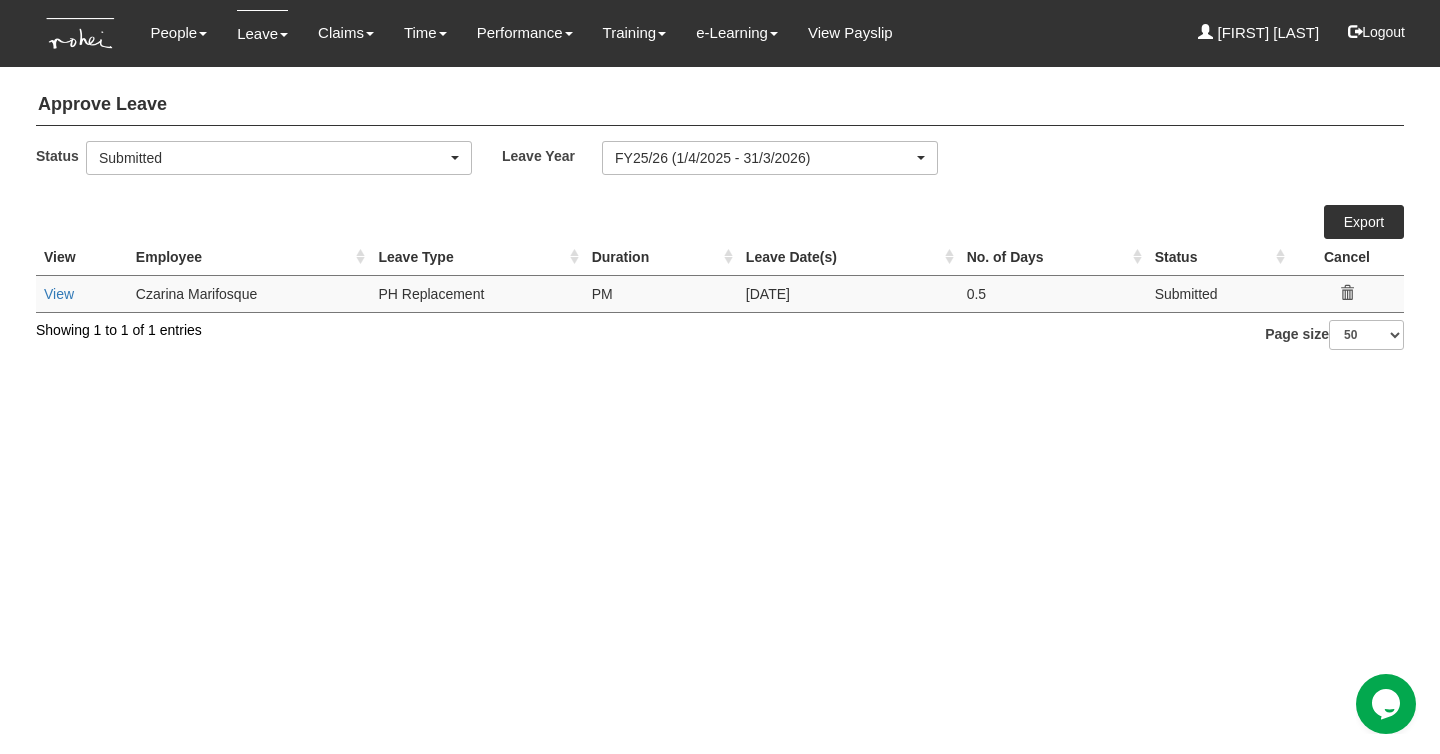 scroll, scrollTop: 0, scrollLeft: 0, axis: both 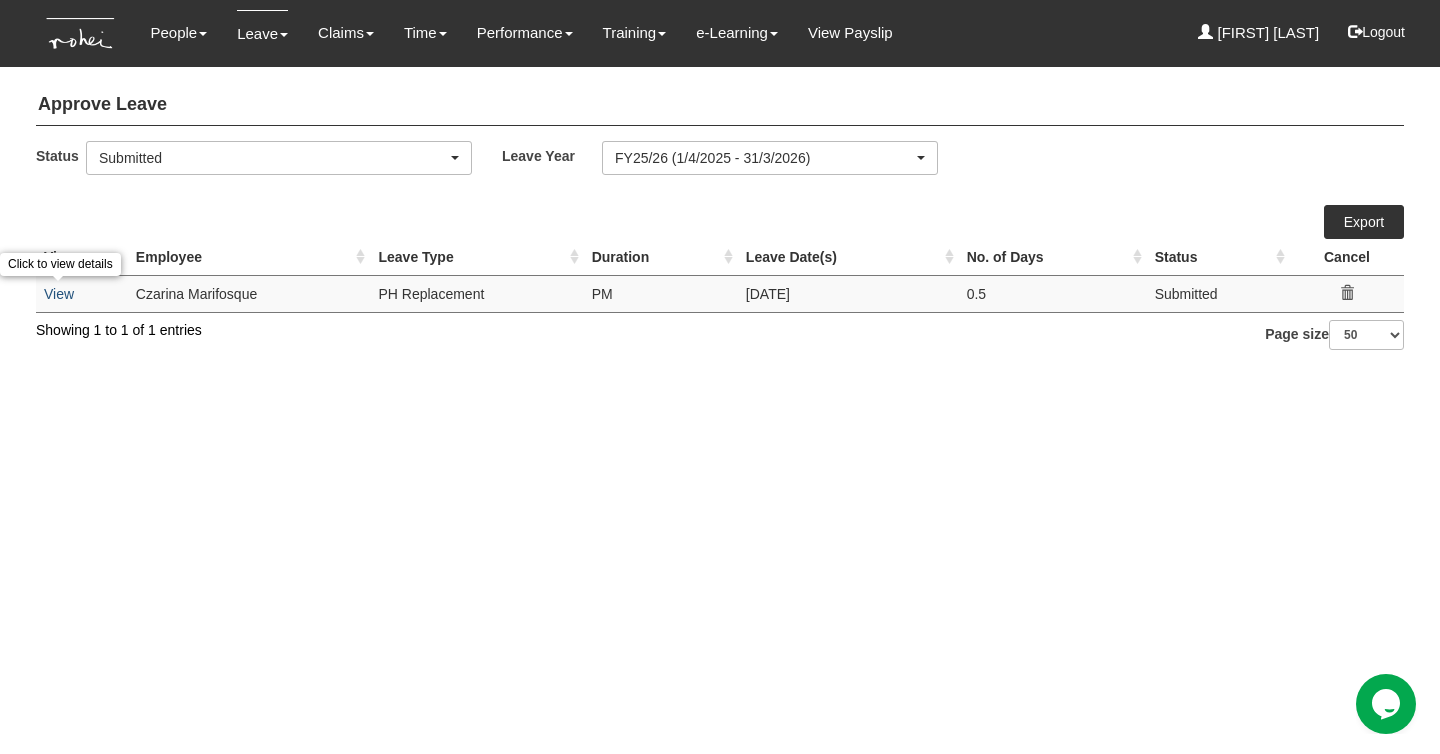 click on "View" at bounding box center (59, 294) 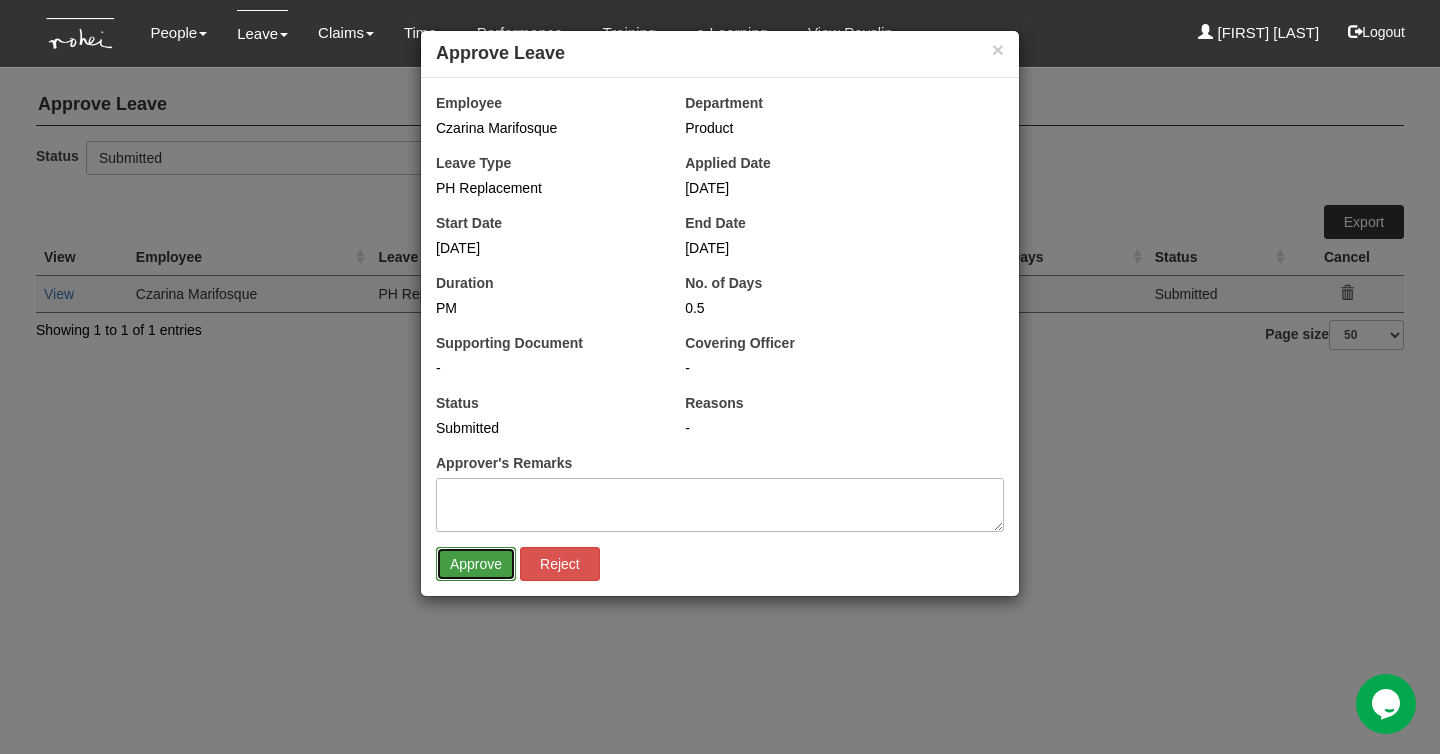 click on "Approve" at bounding box center (476, 564) 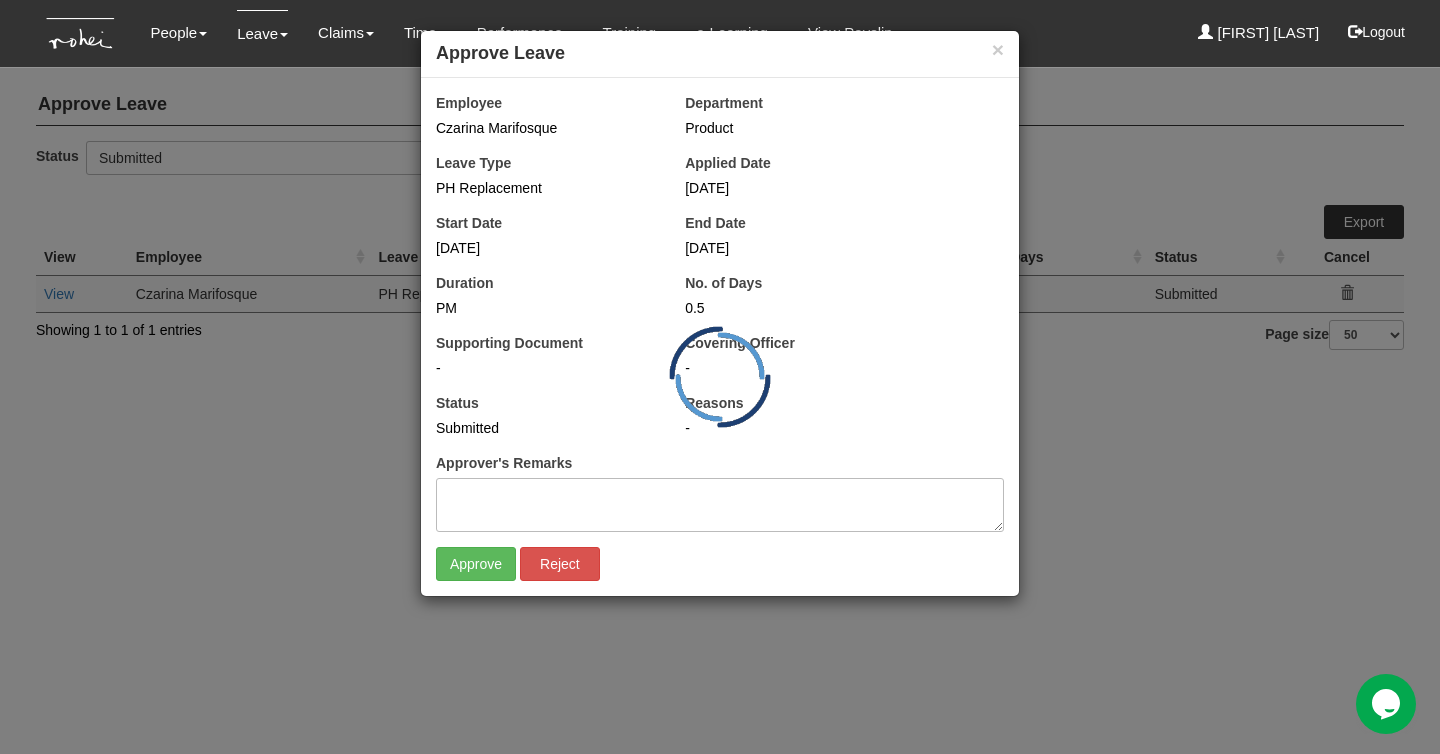 select on "50" 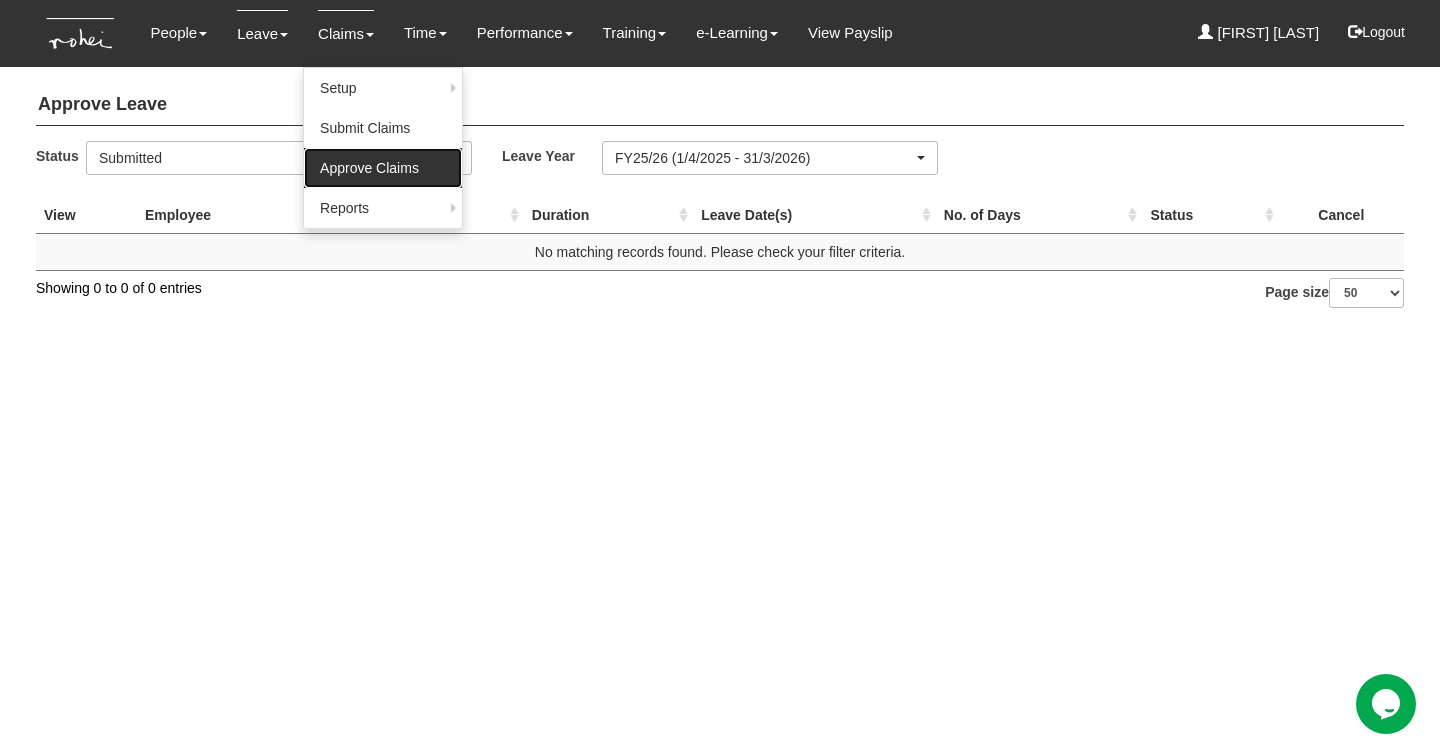 click on "Approve Claims" at bounding box center (383, 168) 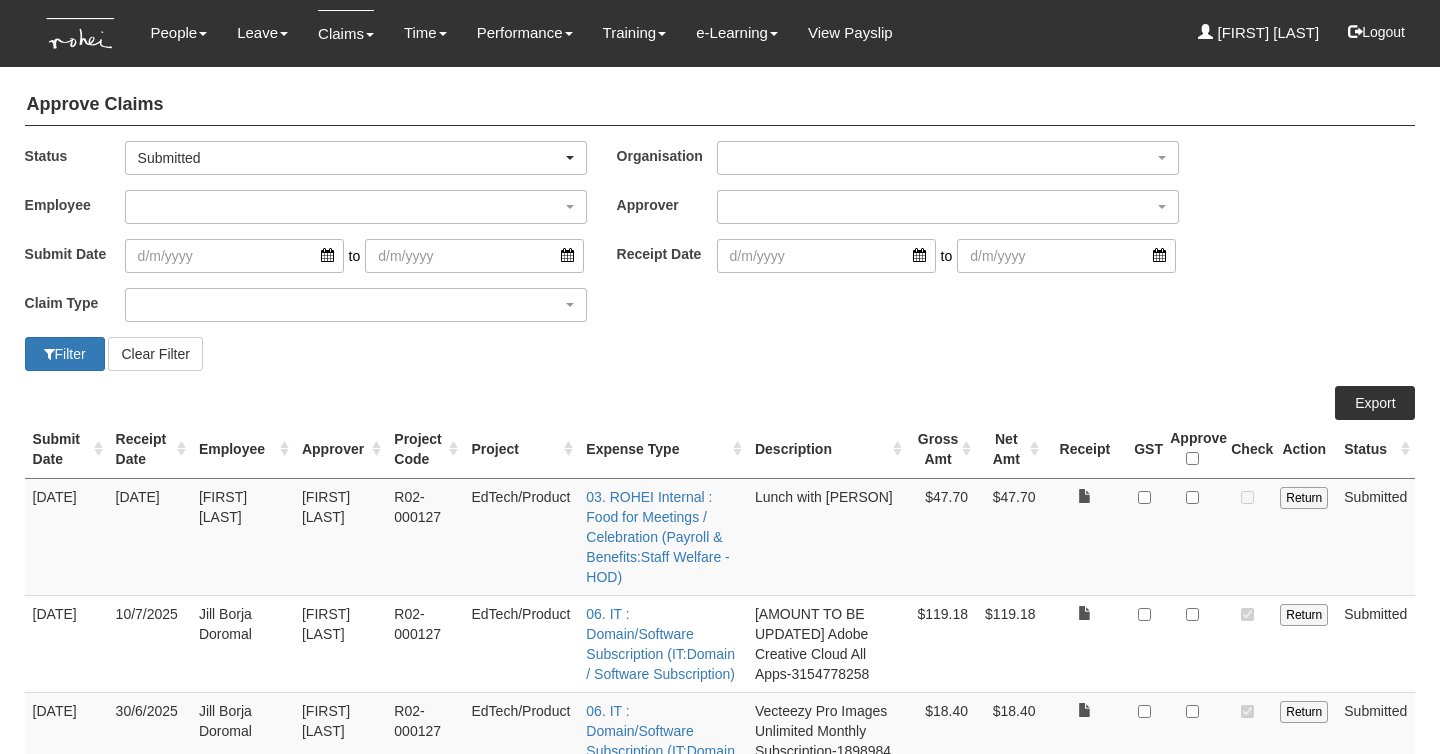 select on "50" 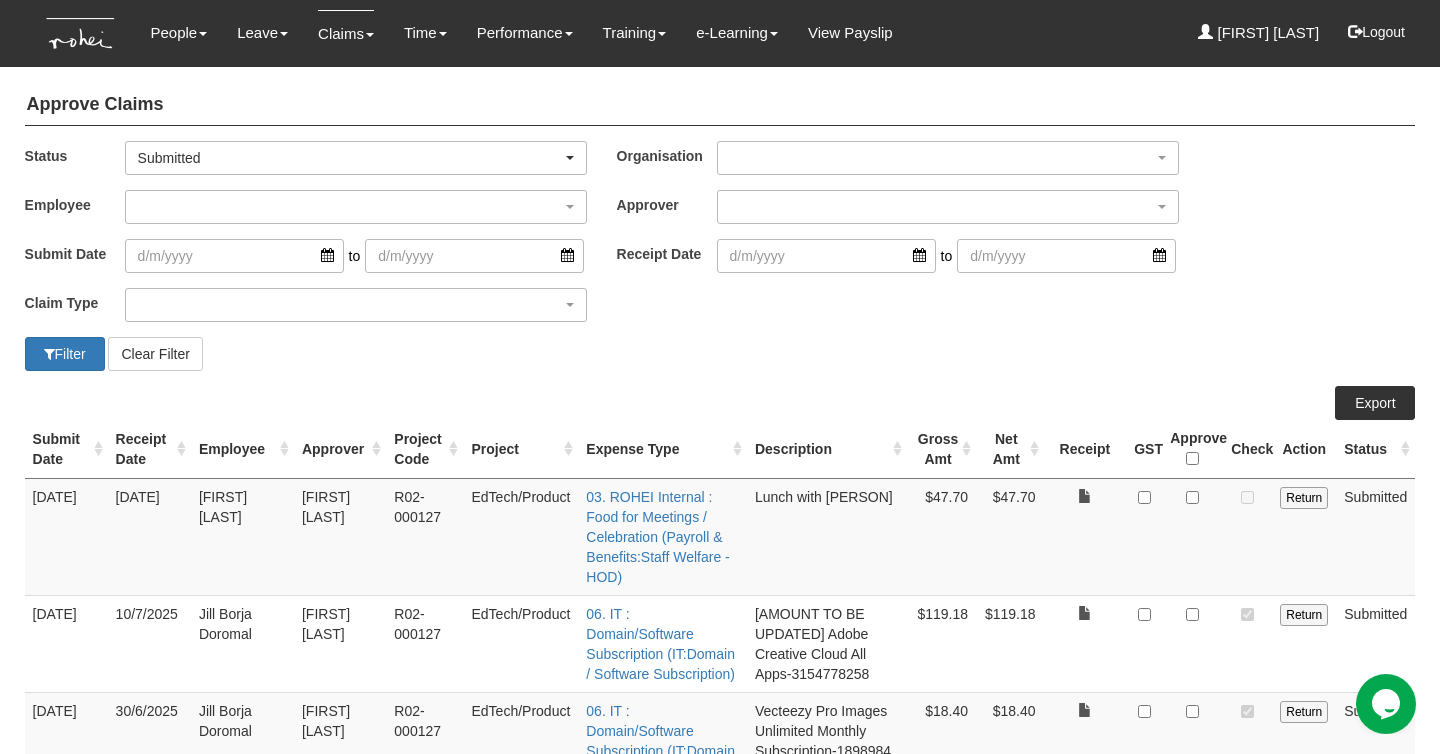scroll, scrollTop: 0, scrollLeft: 0, axis: both 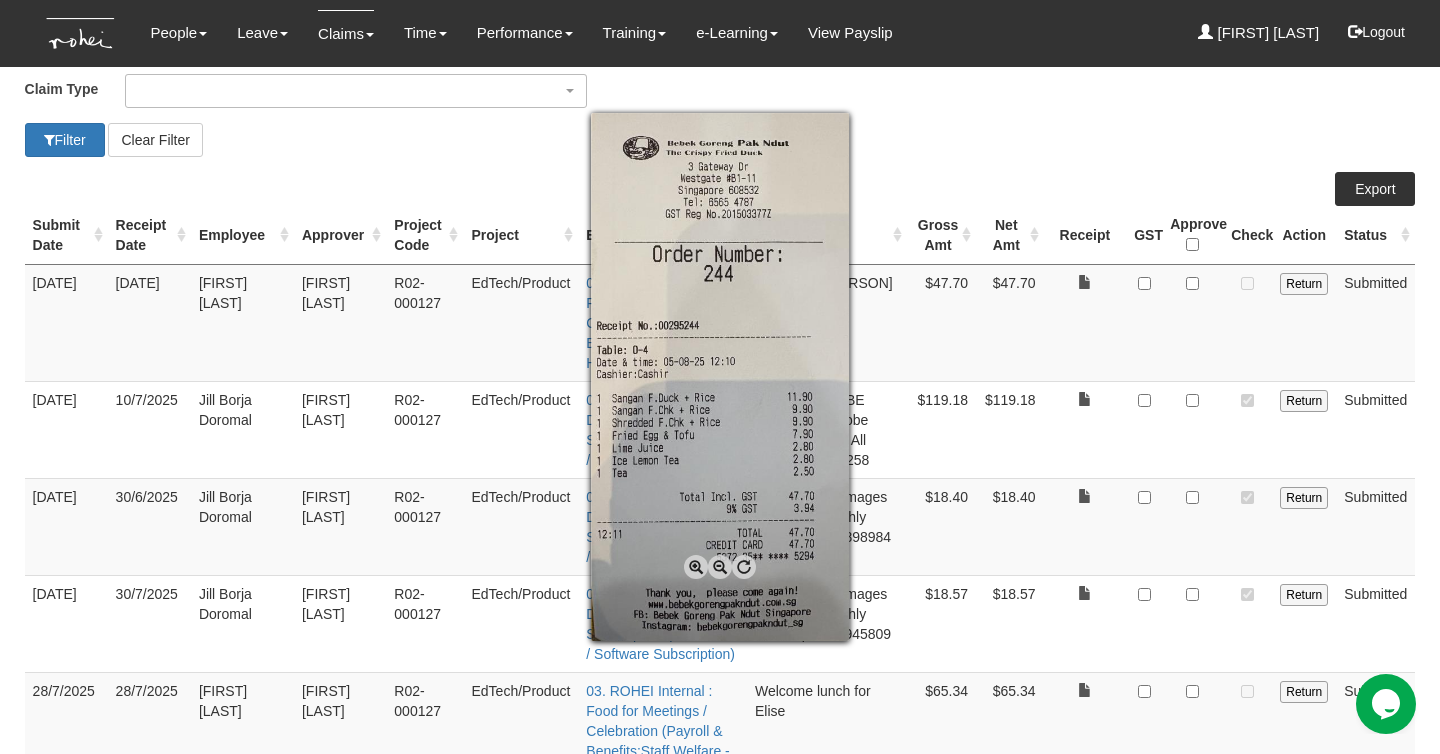 drag, startPoint x: 1146, startPoint y: 284, endPoint x: 1157, endPoint y: 293, distance: 14.21267 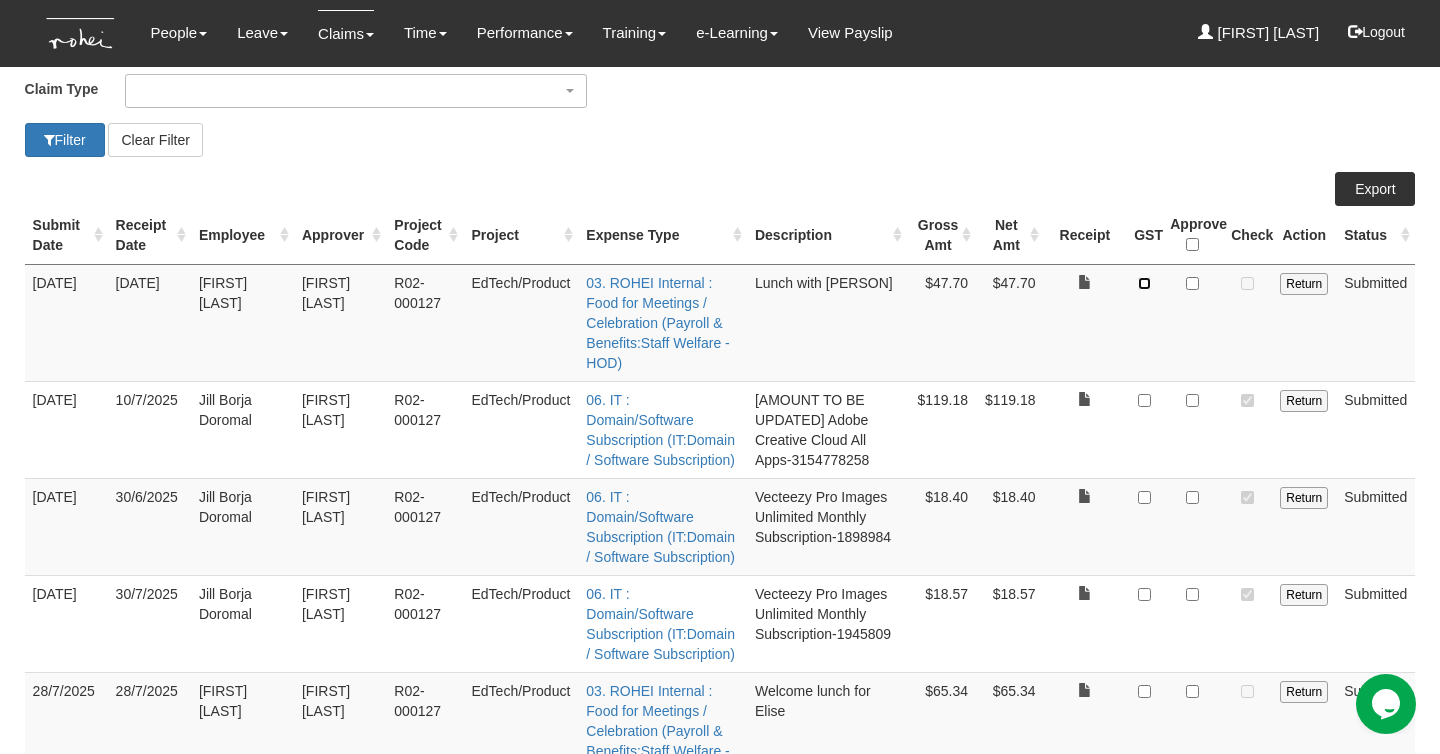 drag, startPoint x: 1148, startPoint y: 282, endPoint x: 1193, endPoint y: 290, distance: 45.705578 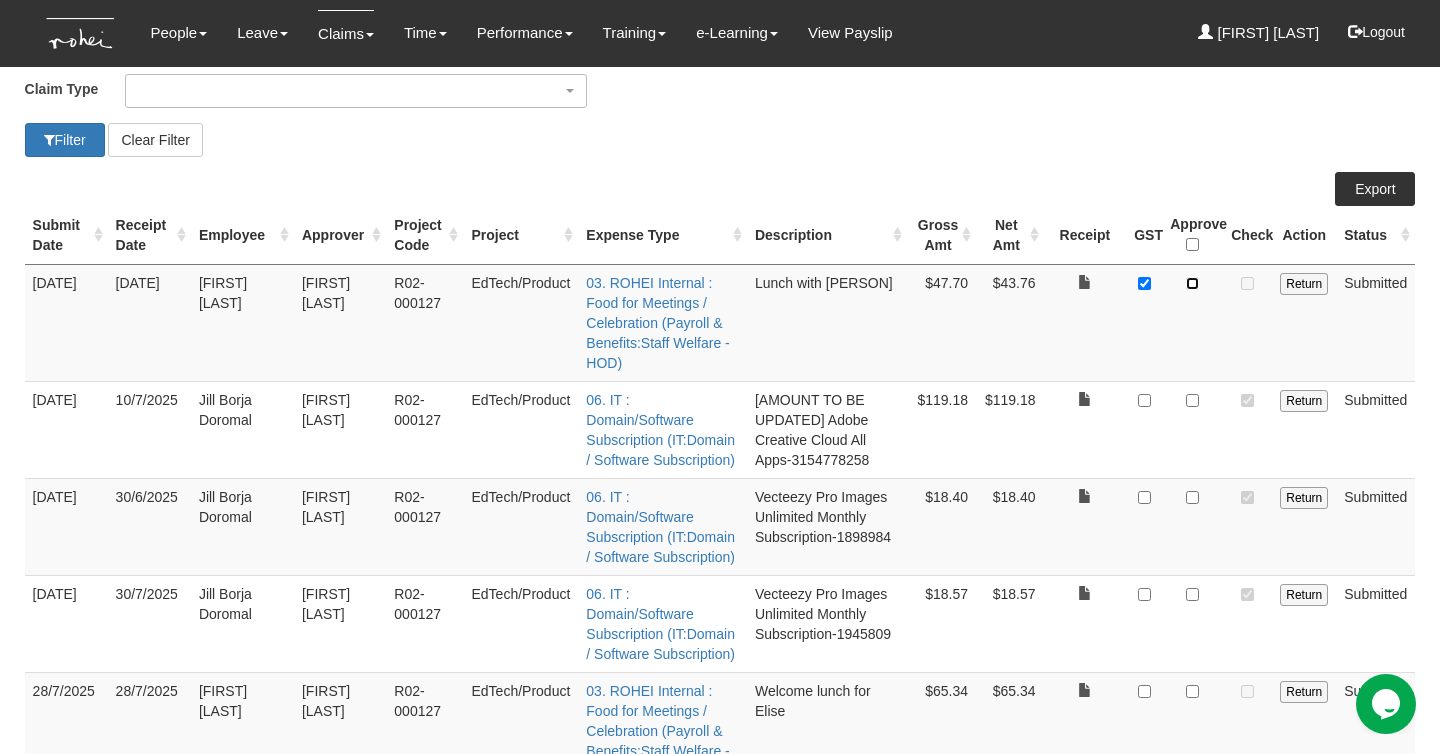 click at bounding box center [1192, 283] 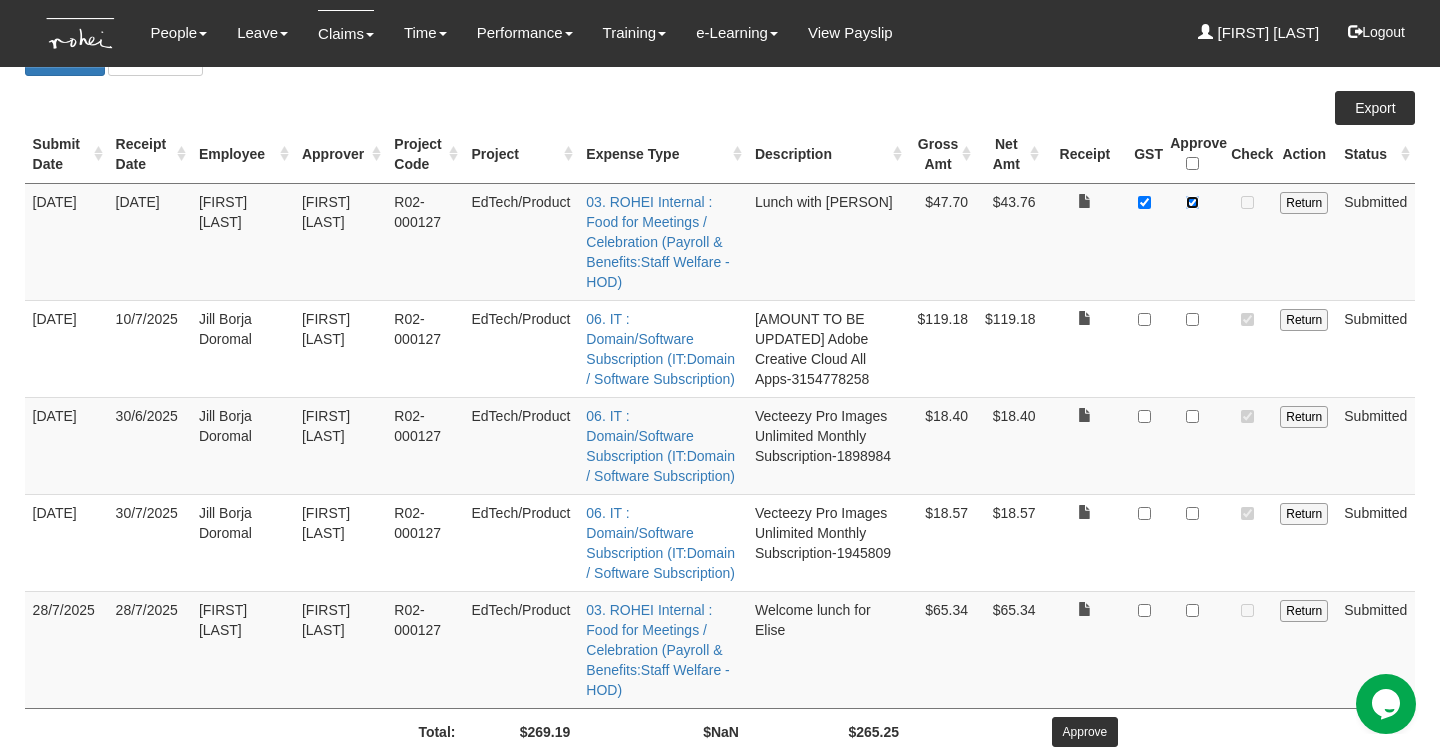 scroll, scrollTop: 315, scrollLeft: 0, axis: vertical 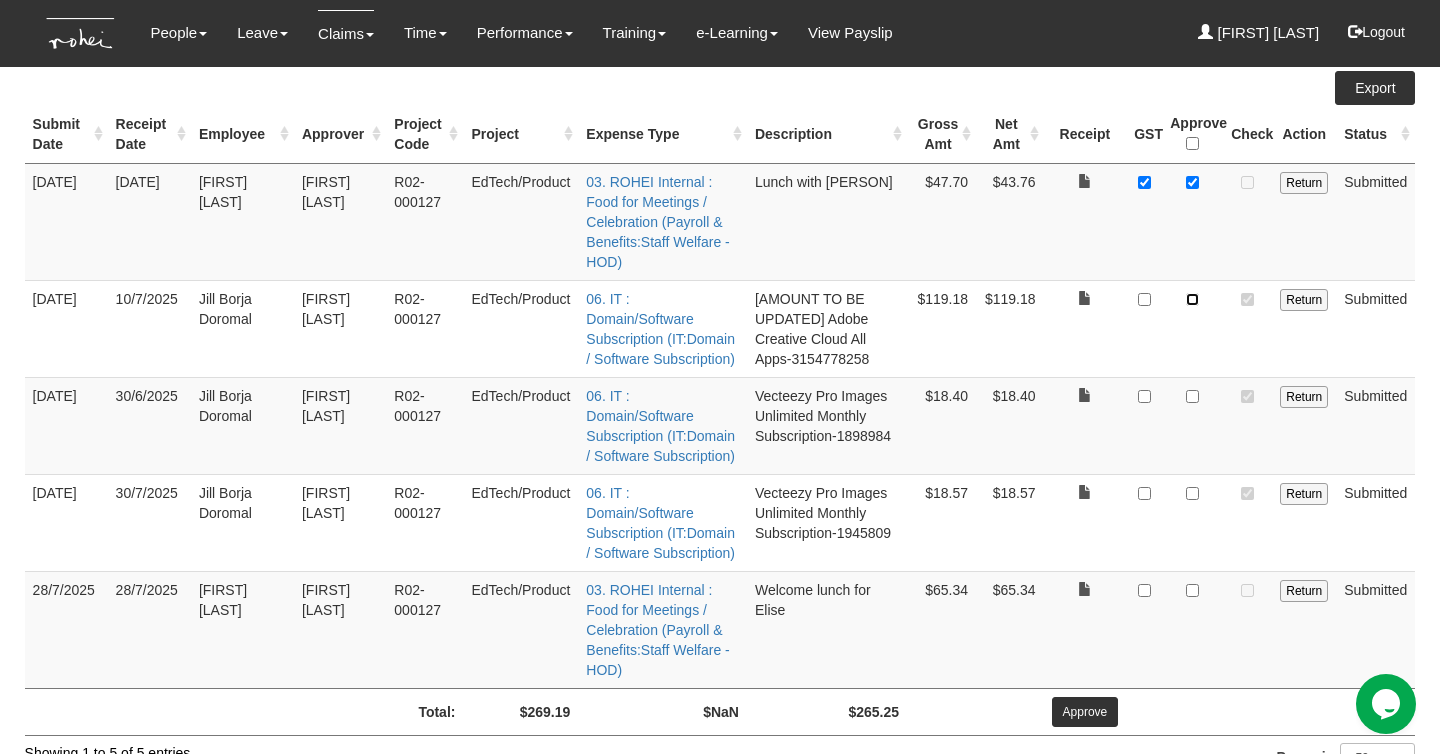 click at bounding box center (1192, 299) 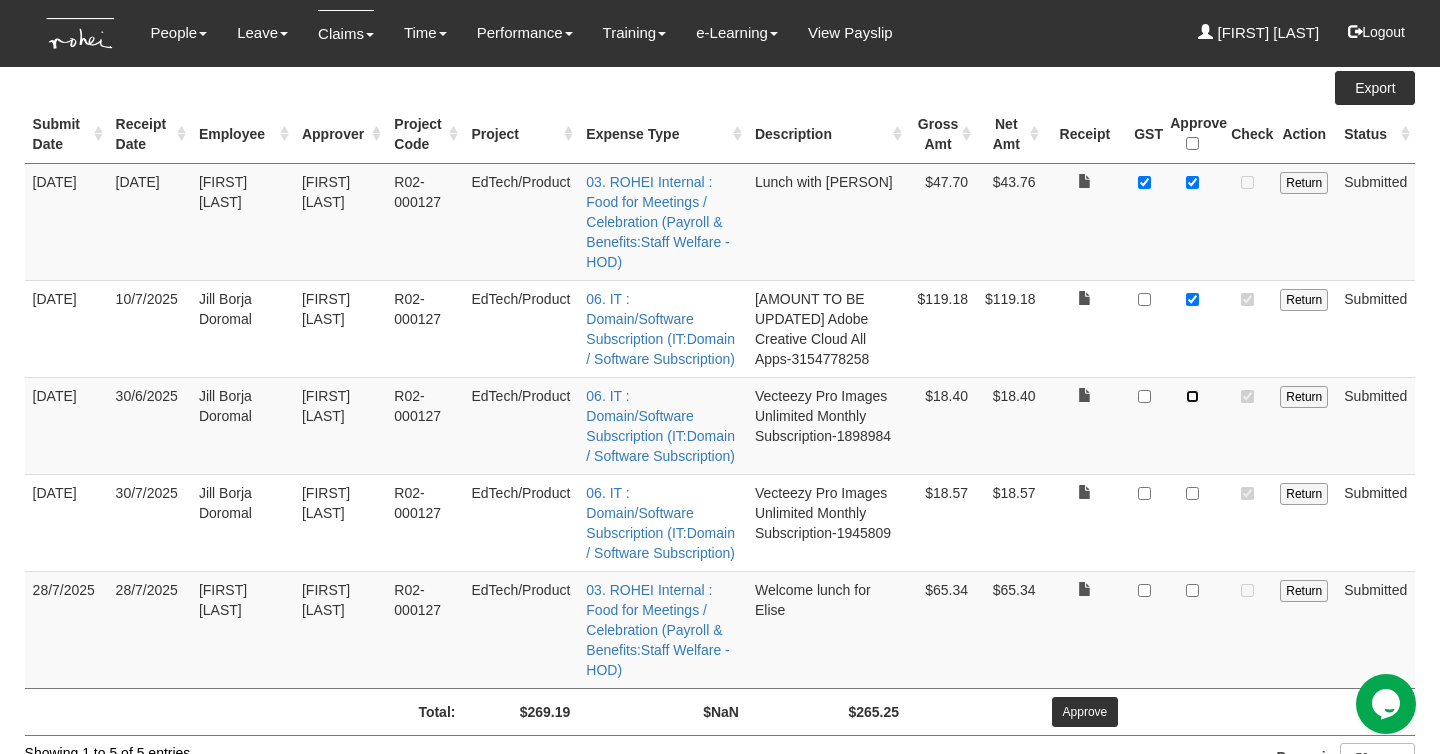 click at bounding box center [1192, 396] 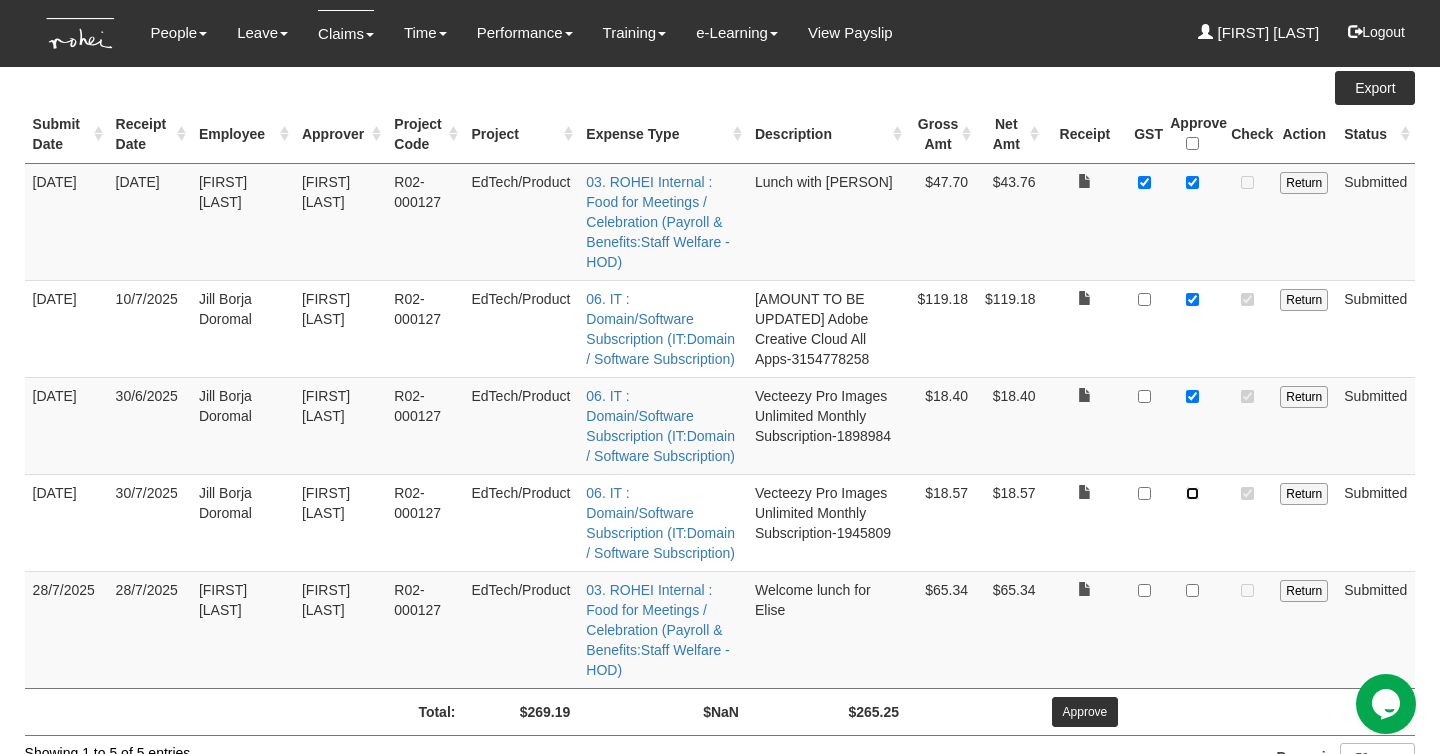 click at bounding box center (1192, 493) 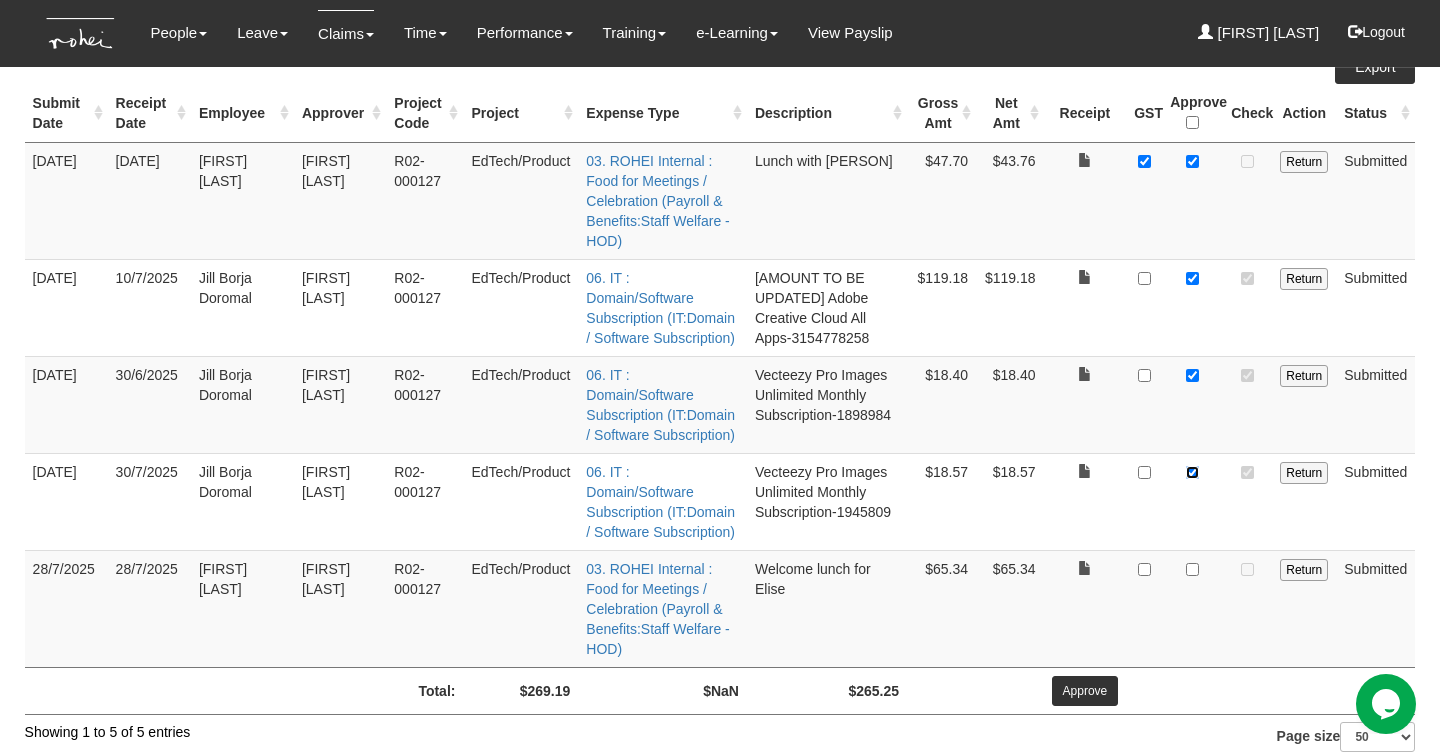 scroll, scrollTop: 354, scrollLeft: 0, axis: vertical 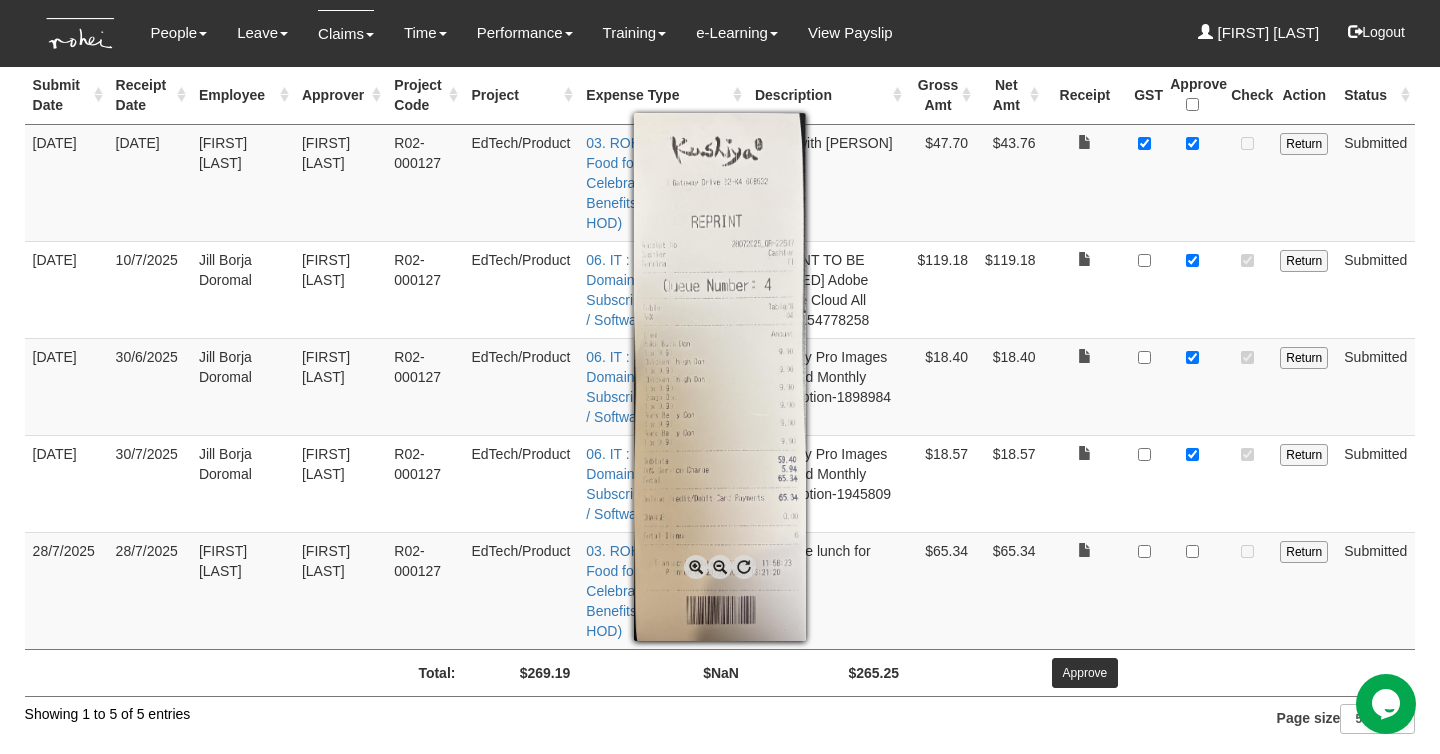 click at bounding box center (696, 567) 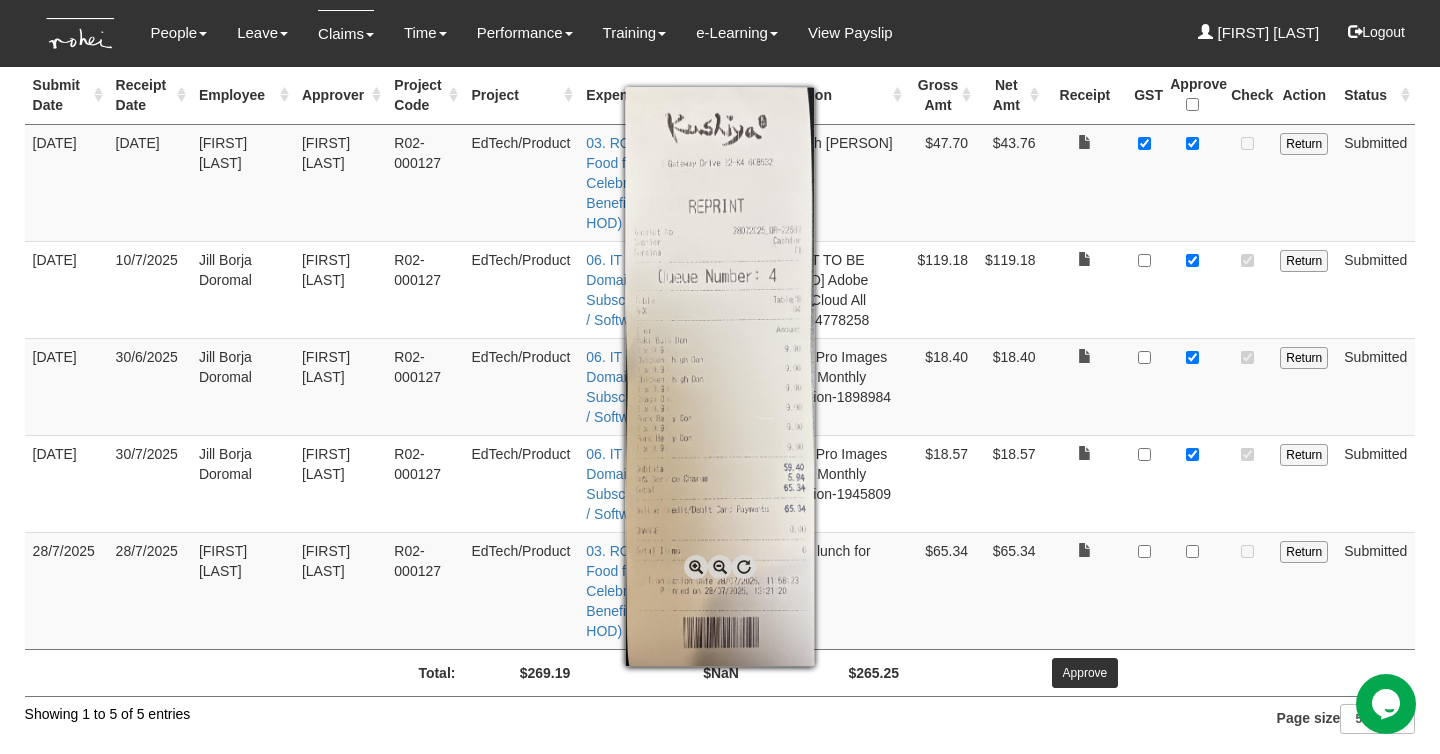 click at bounding box center (696, 567) 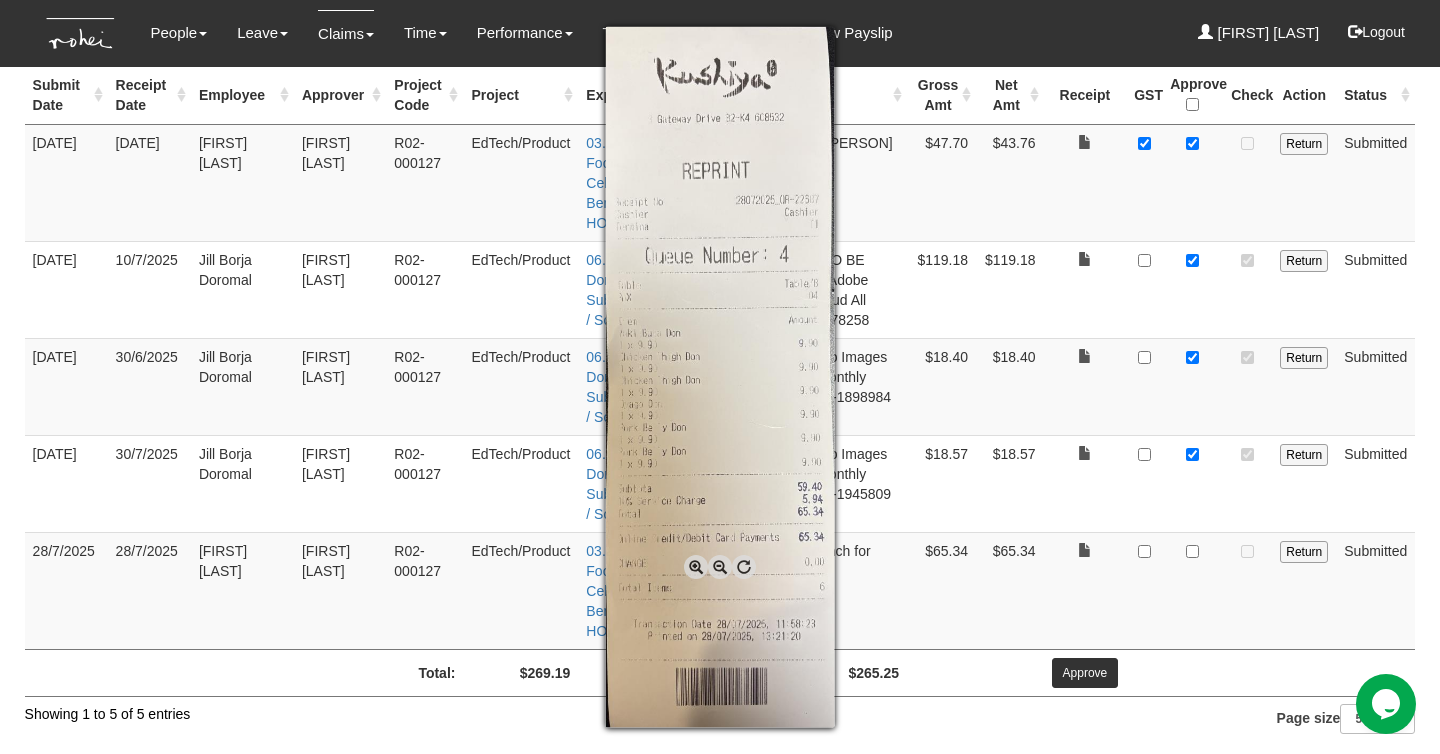 click at bounding box center [696, 567] 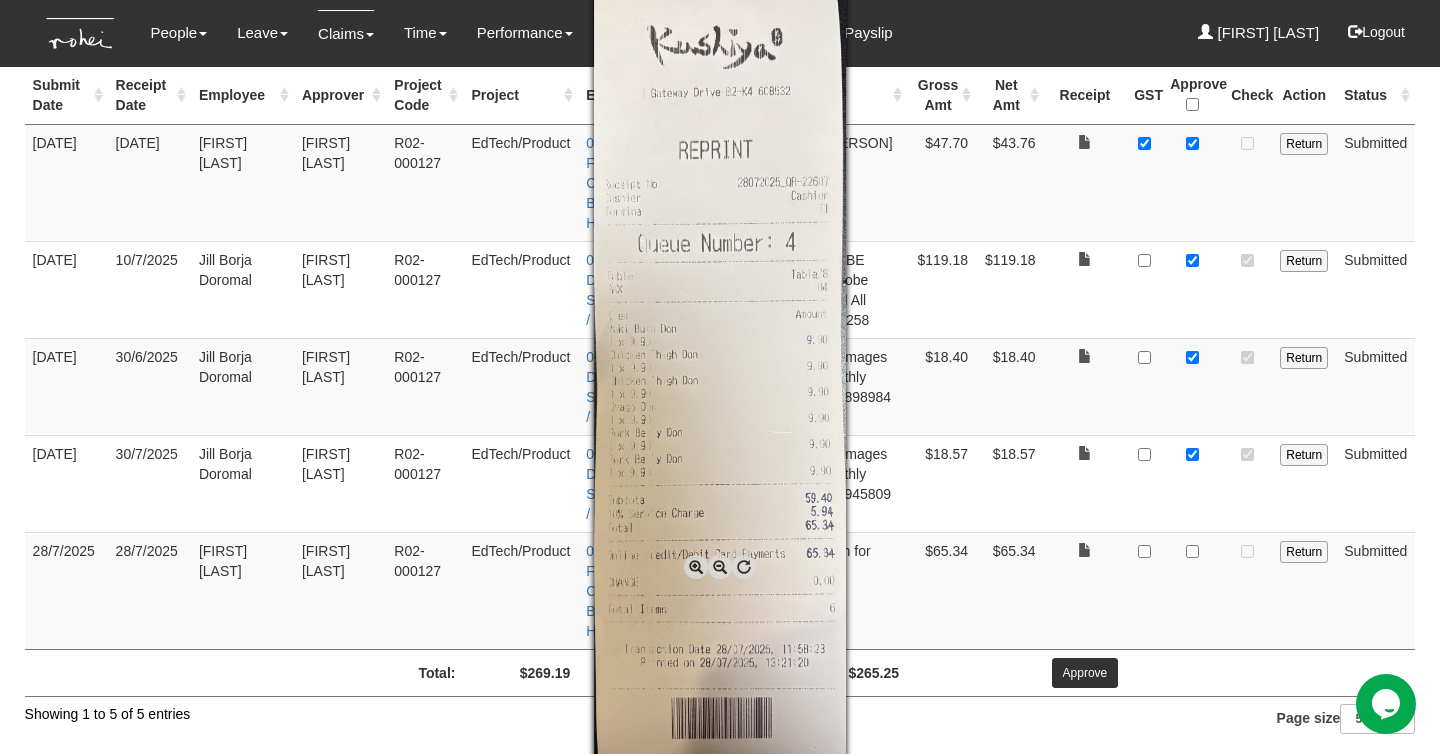 click at bounding box center (696, 567) 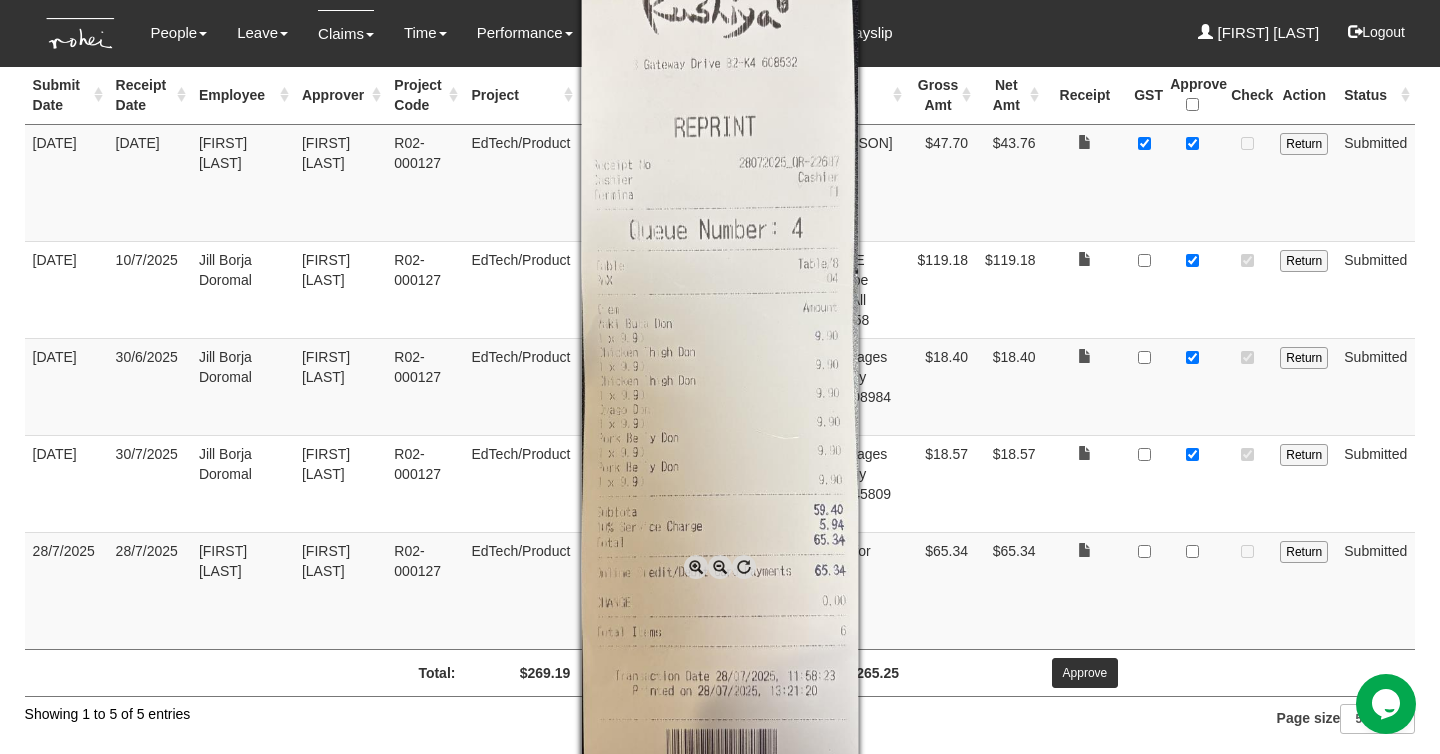 click at bounding box center (696, 567) 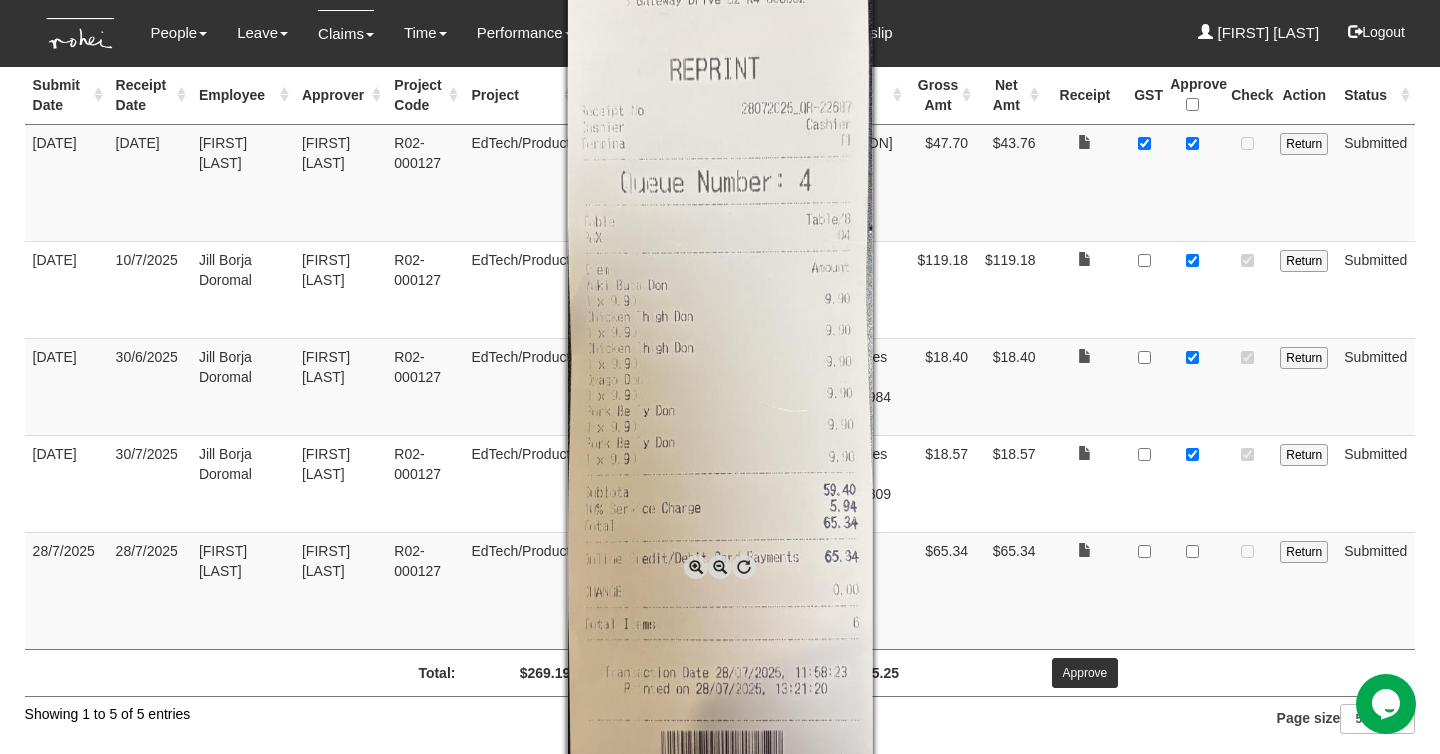 scroll, scrollTop: 0, scrollLeft: 0, axis: both 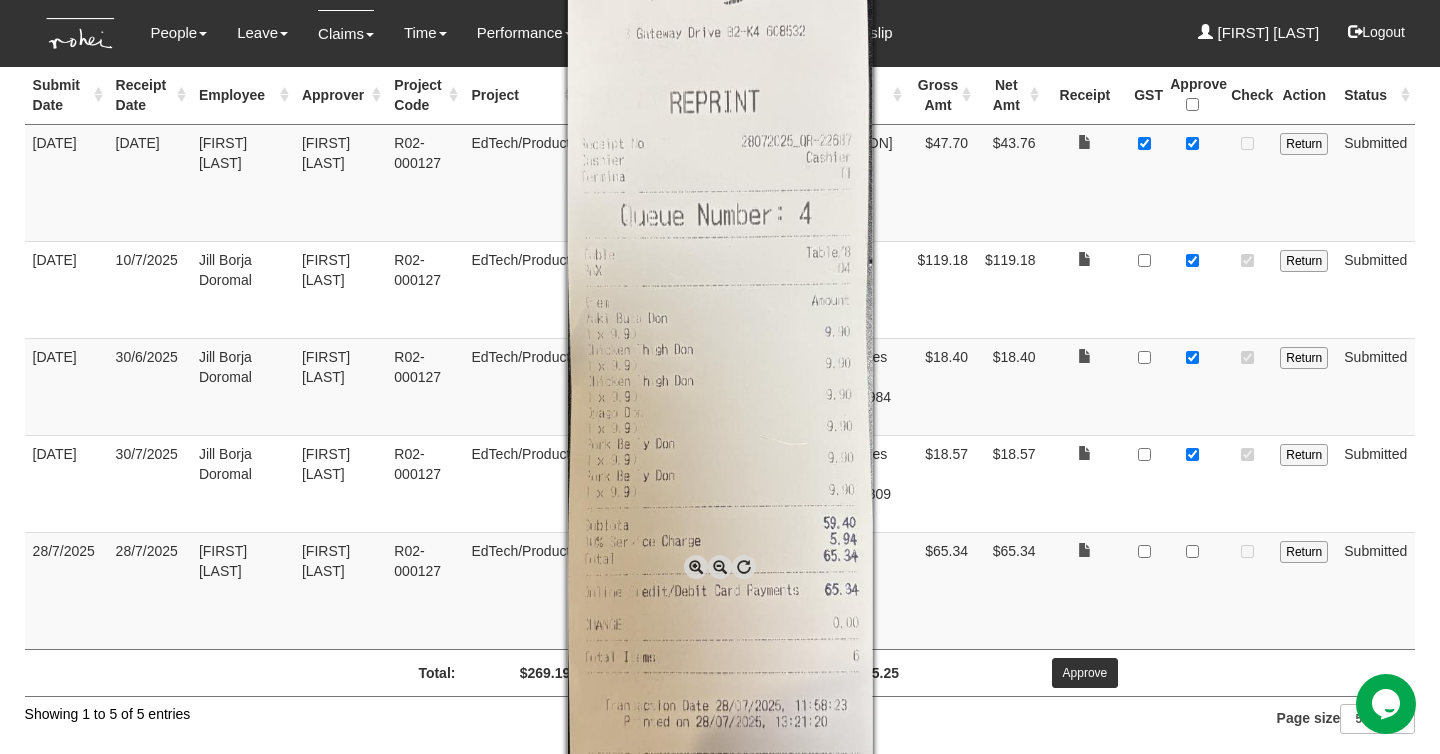 click at bounding box center [720, 377] 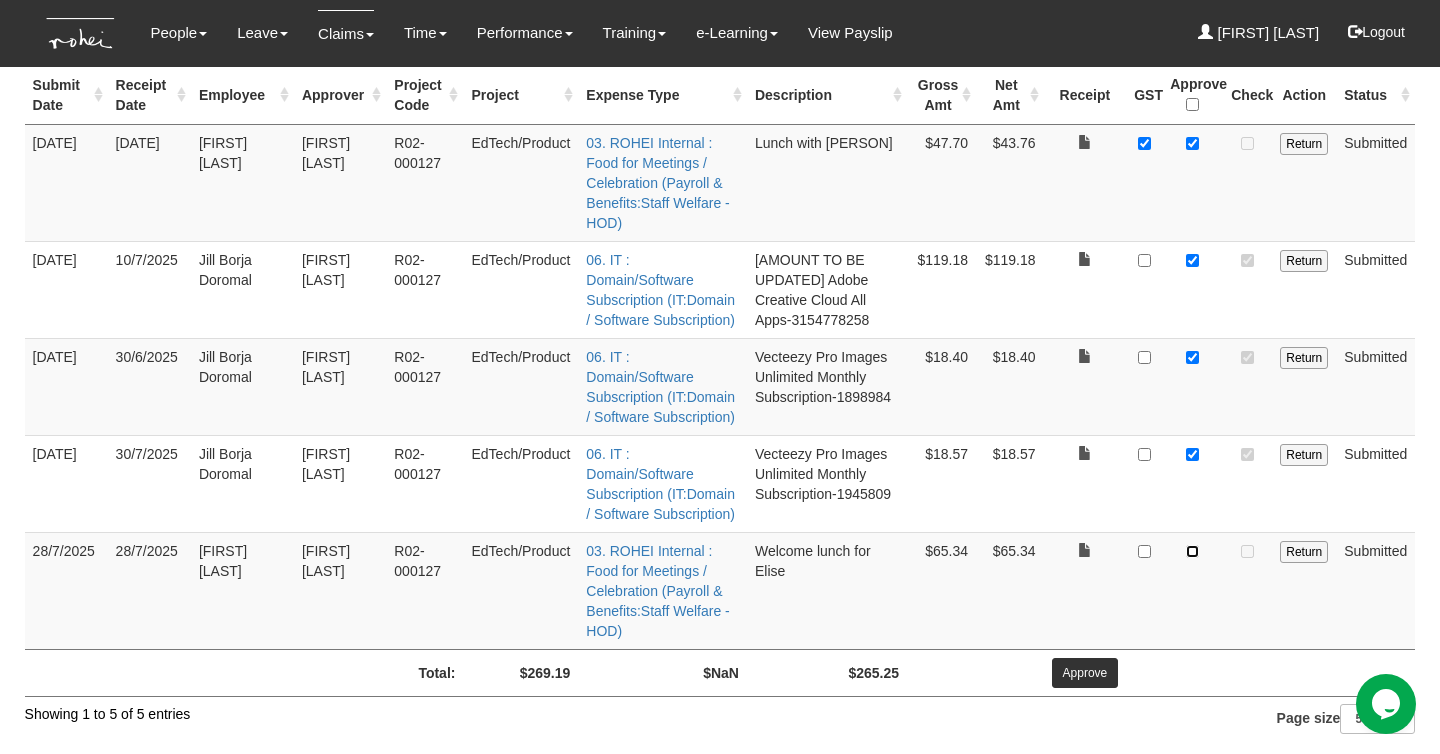 click at bounding box center (1192, 551) 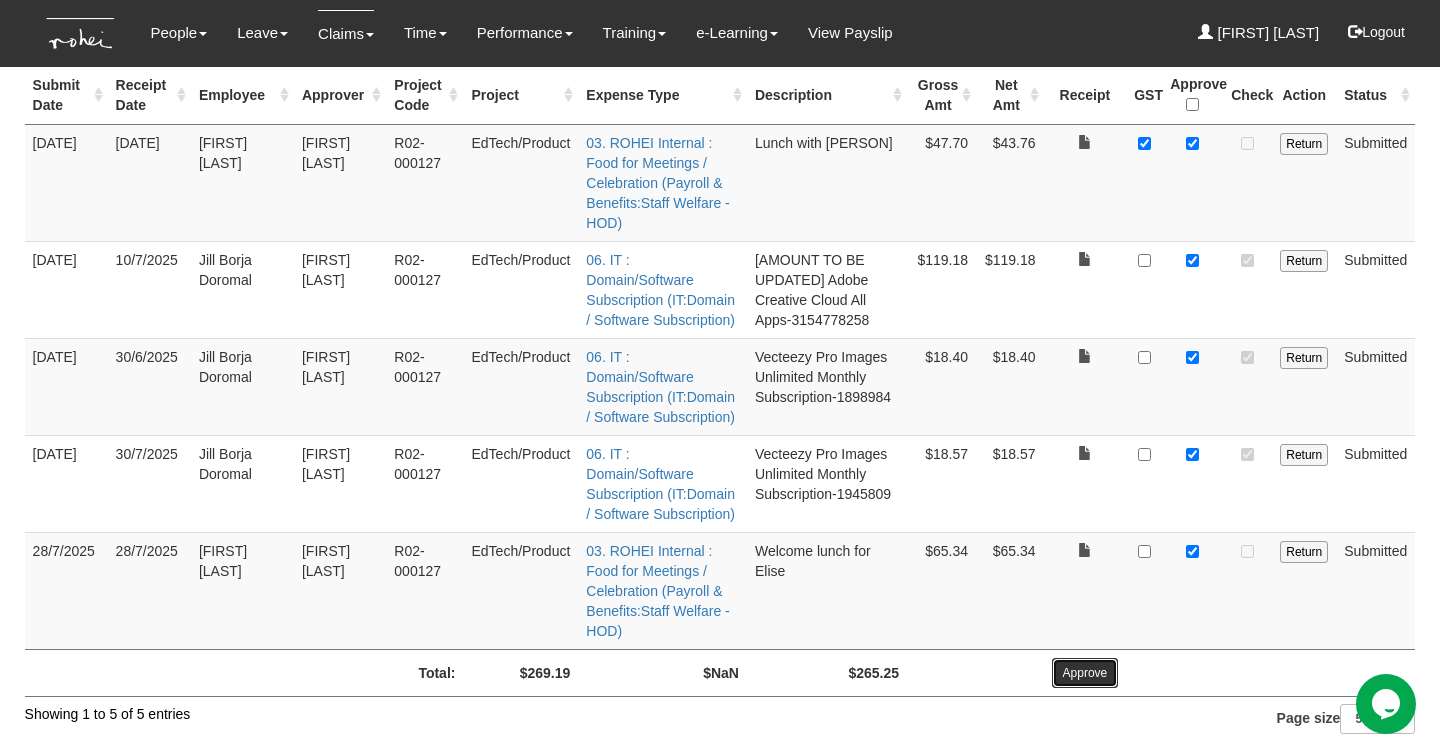 click on "Approve" at bounding box center [1085, 673] 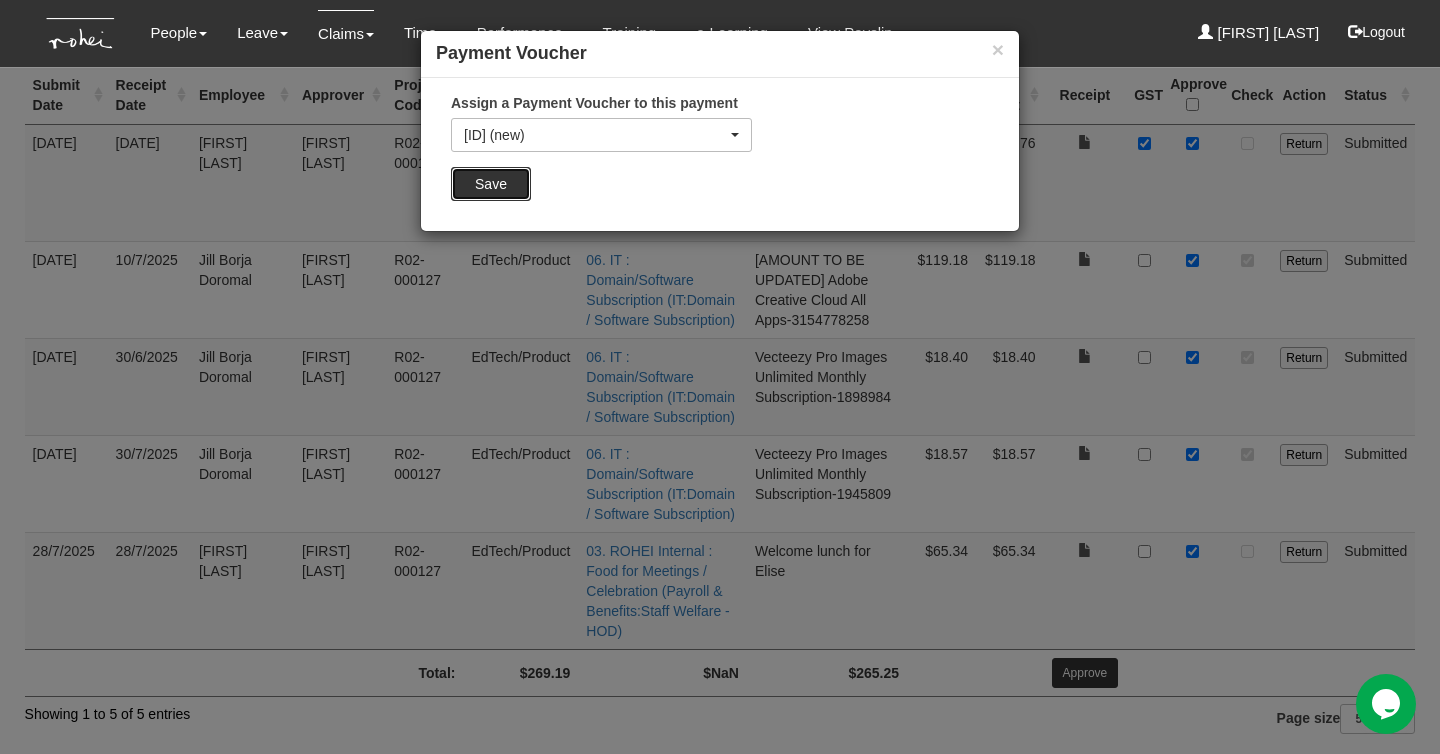 click on "Save" at bounding box center [491, 184] 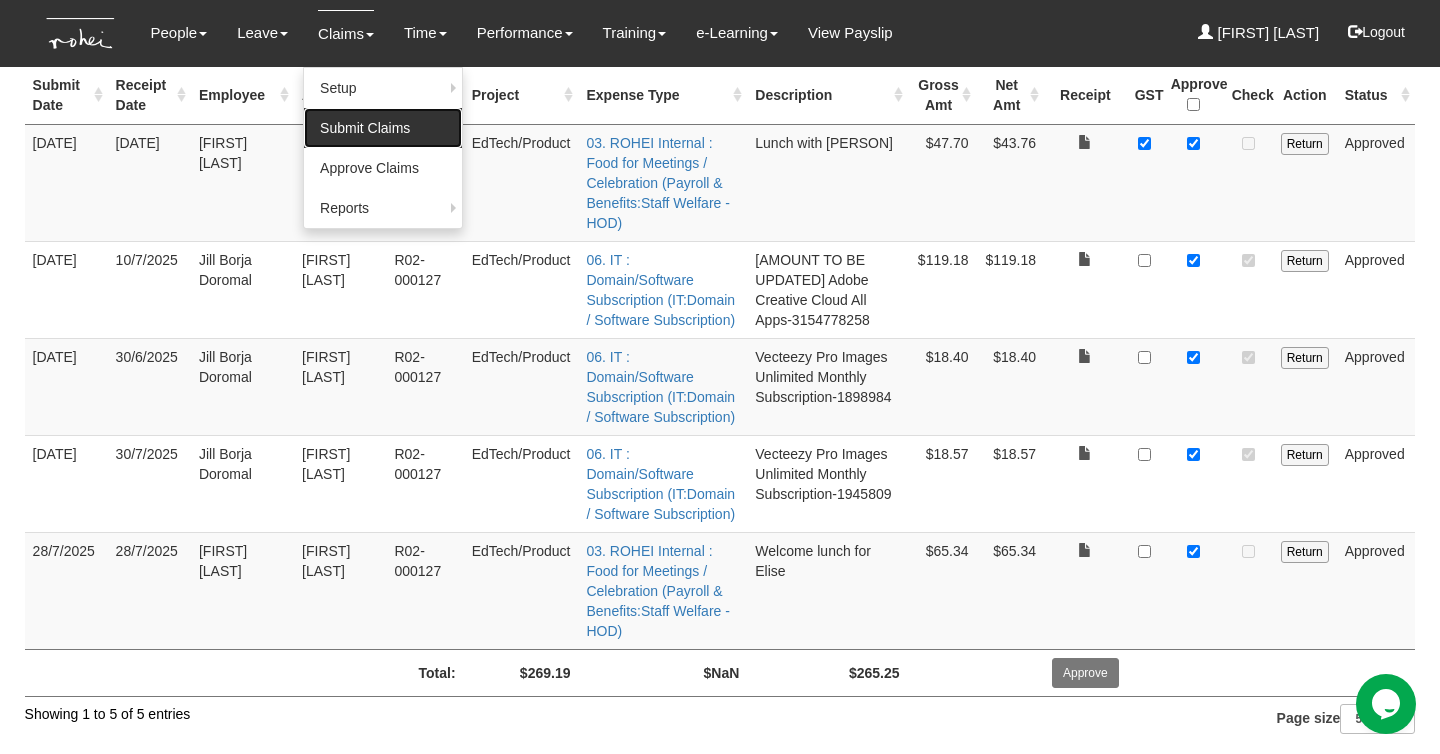 click on "Submit Claims" at bounding box center [383, 128] 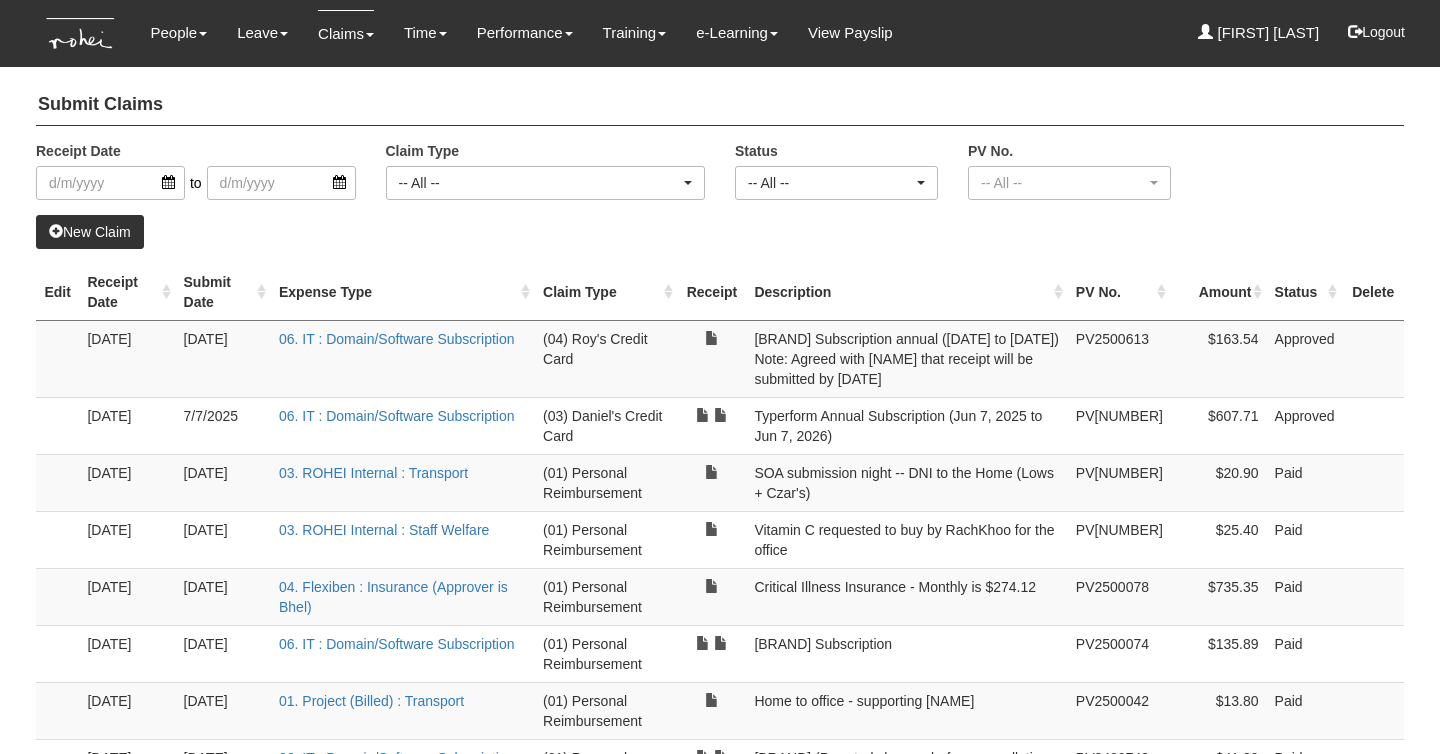 select on "50" 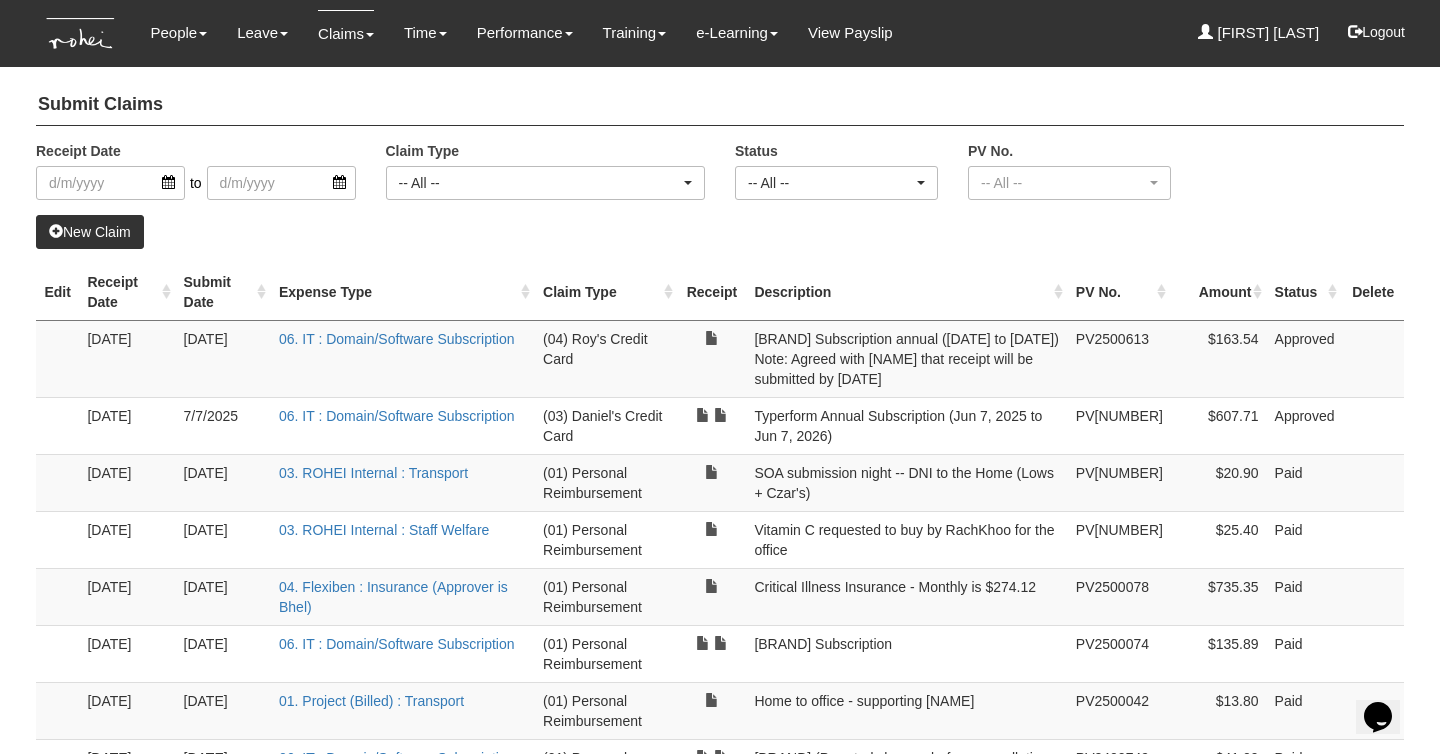 scroll, scrollTop: 0, scrollLeft: 0, axis: both 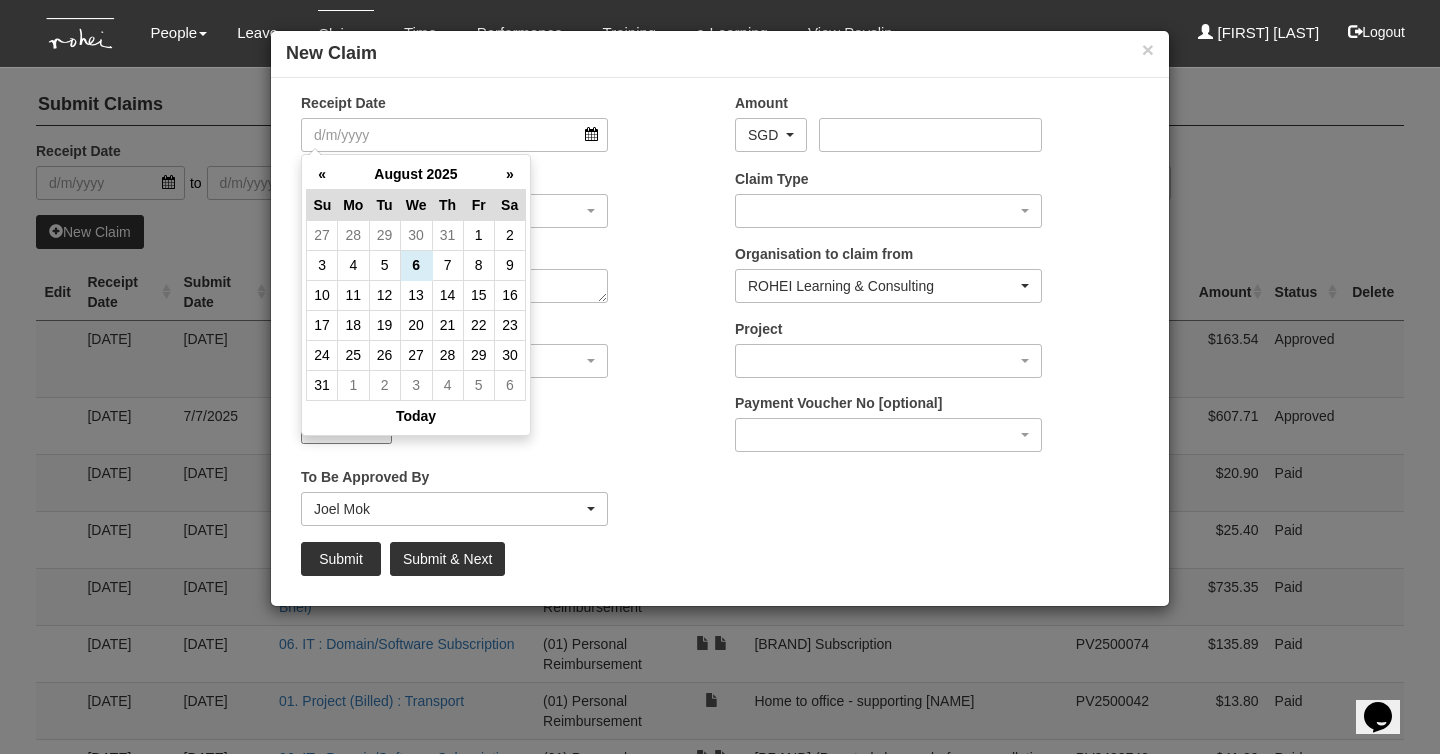 click on "Receipt Date" at bounding box center [454, 135] 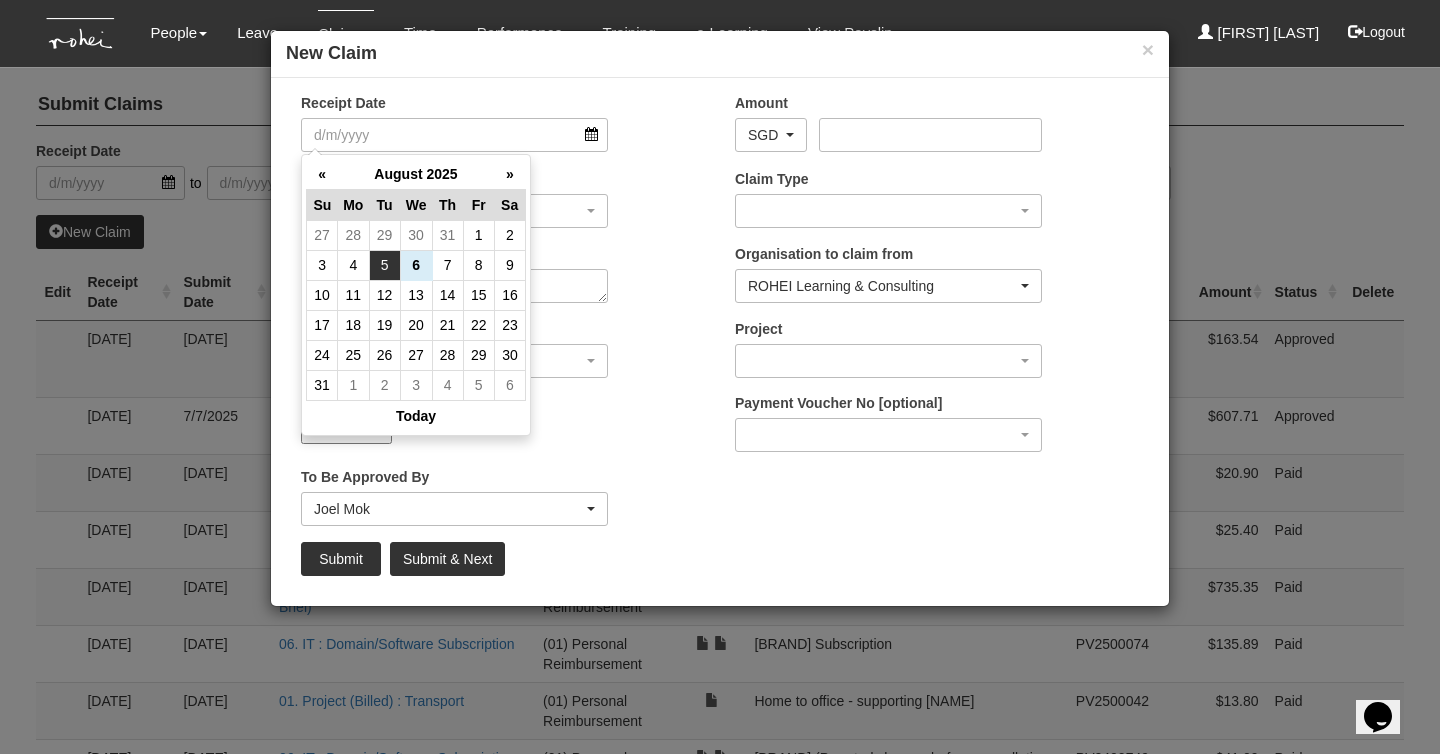 click on "5" at bounding box center [384, 265] 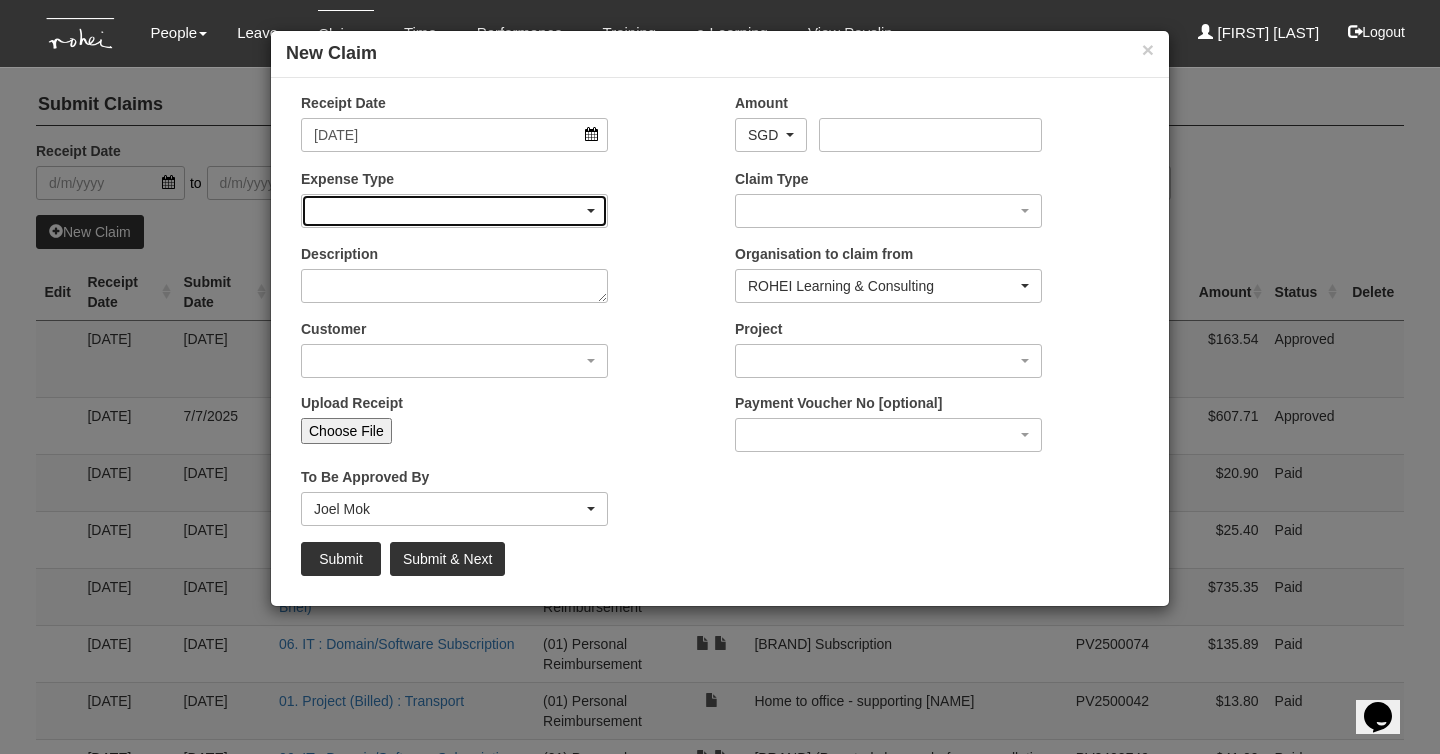 click at bounding box center [454, 211] 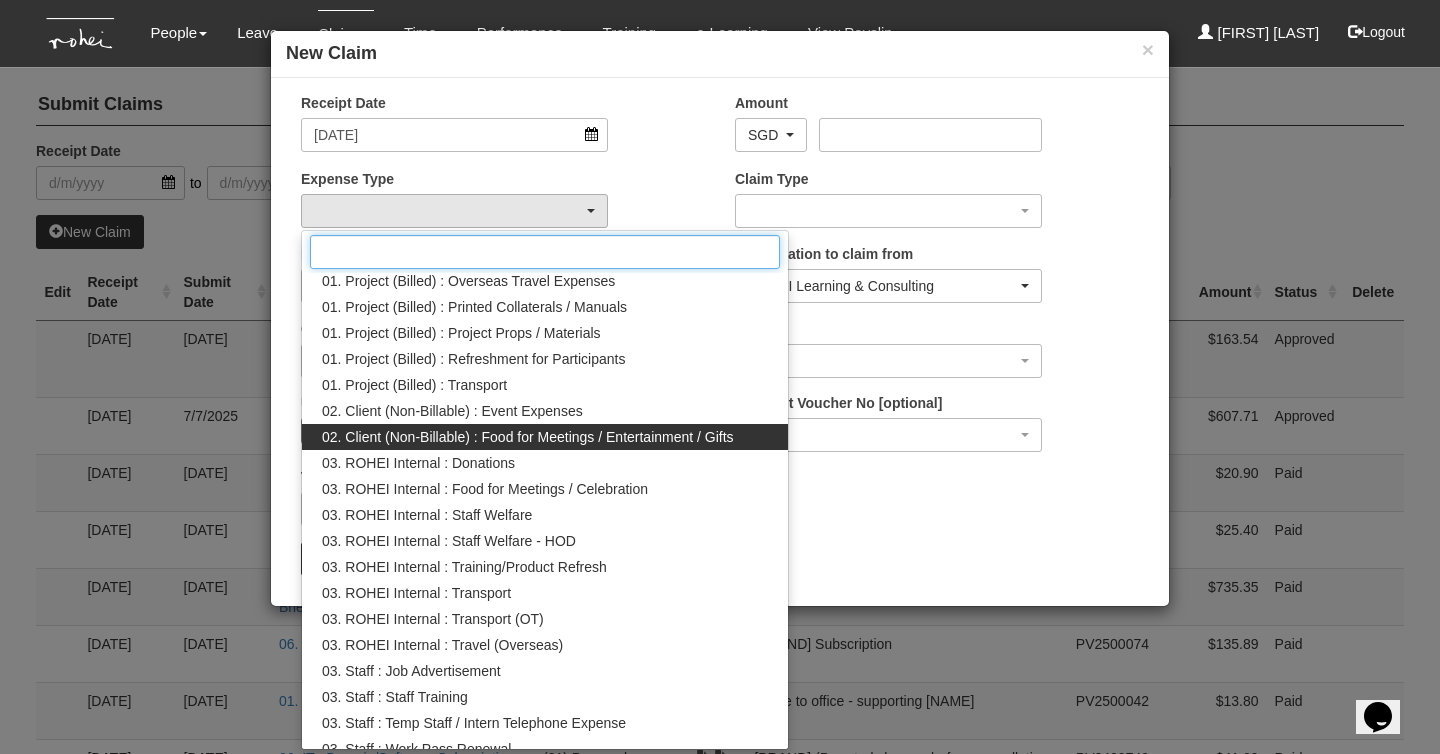 scroll, scrollTop: 118, scrollLeft: 0, axis: vertical 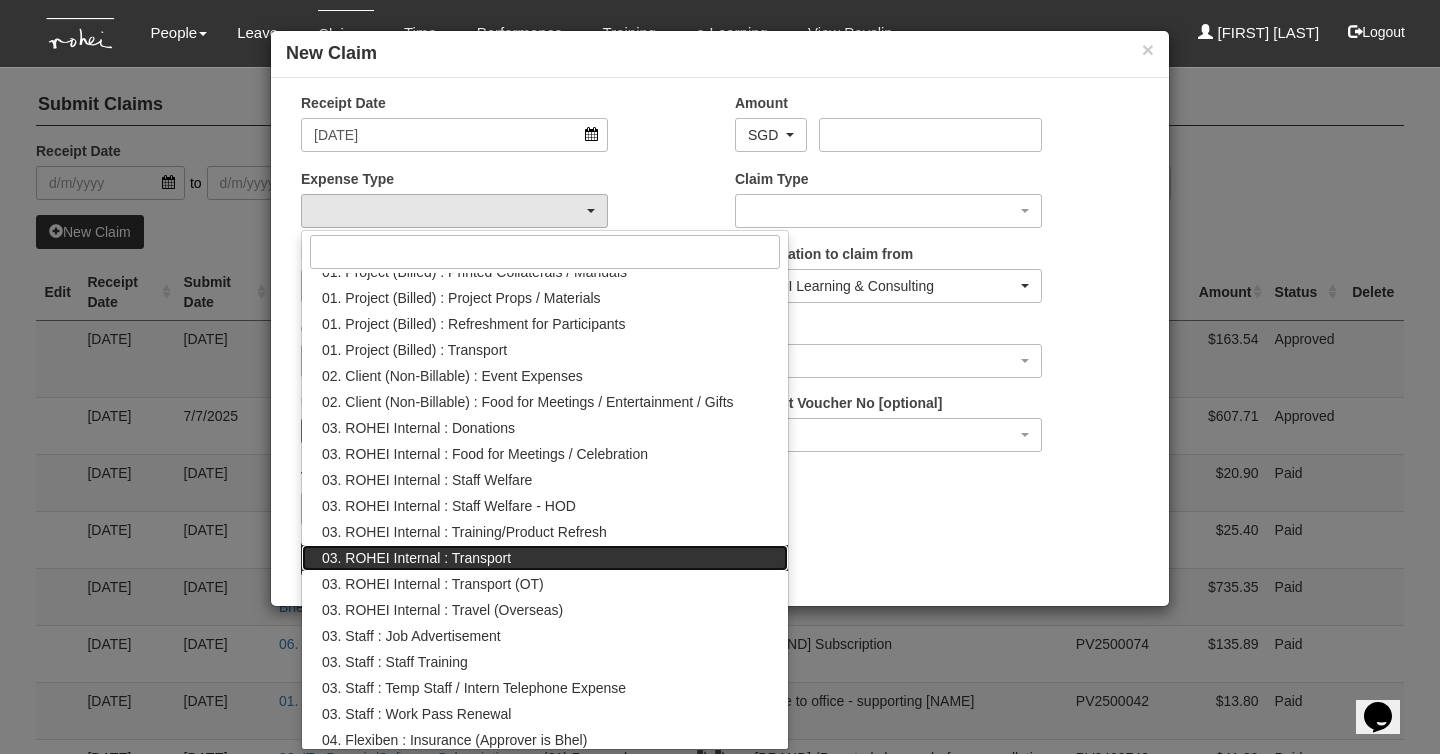 click on "03. ROHEI Internal : Transport" at bounding box center (416, 558) 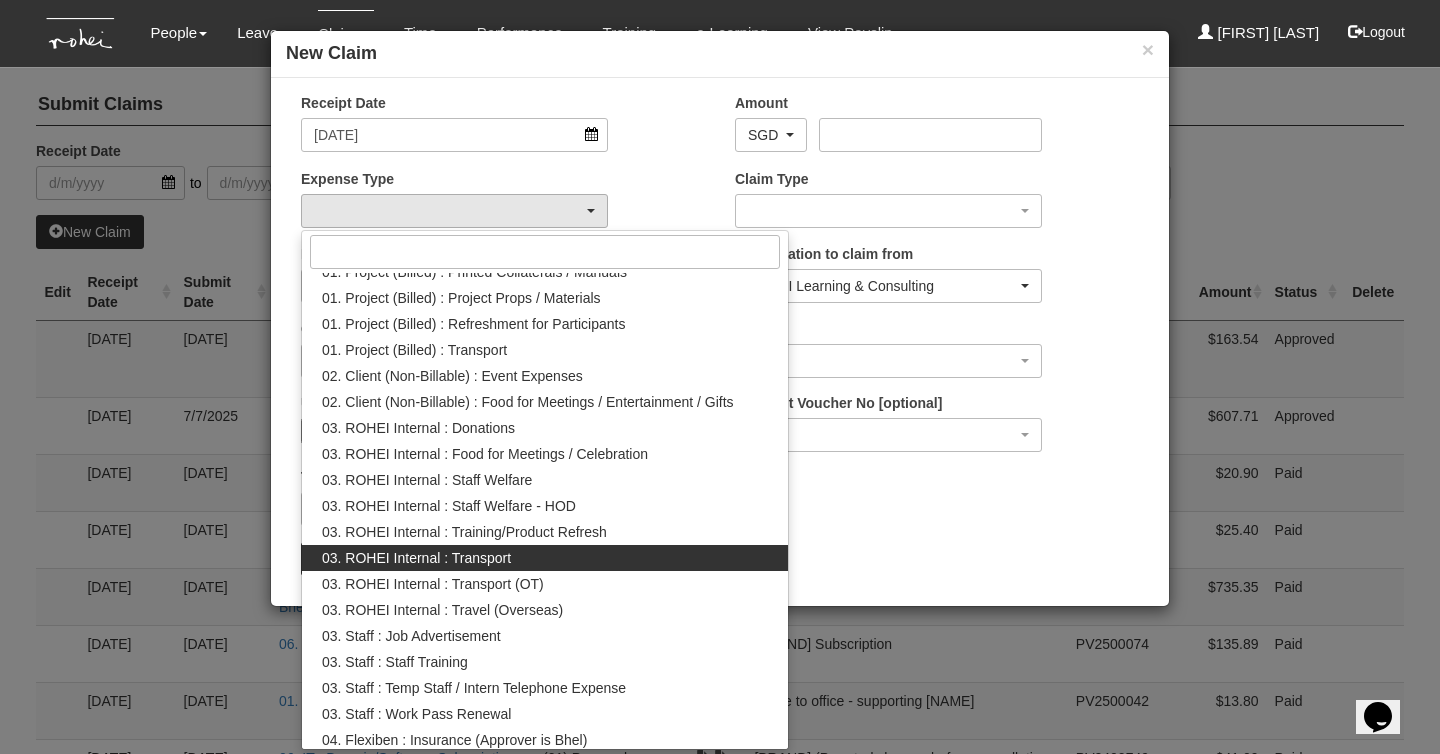 select on "140" 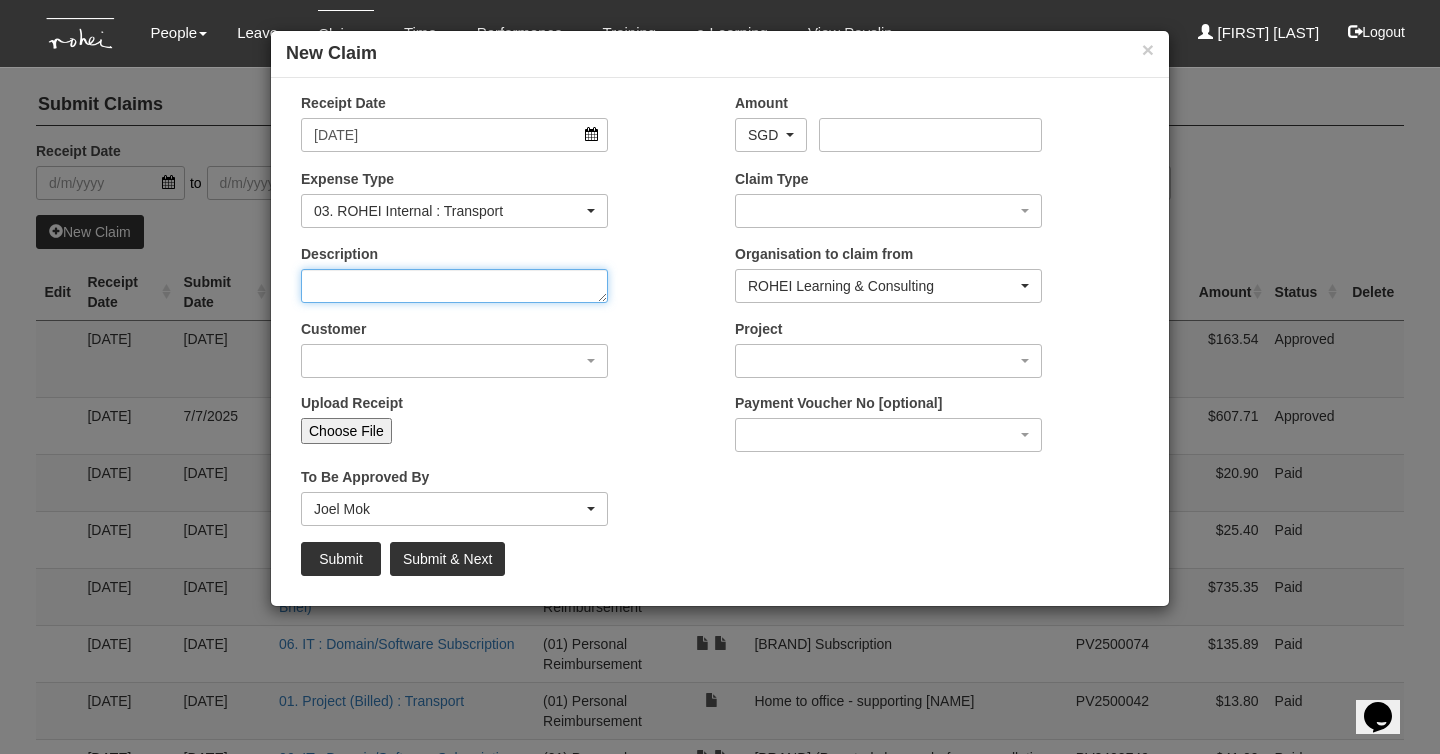 click on "Description" at bounding box center (454, 286) 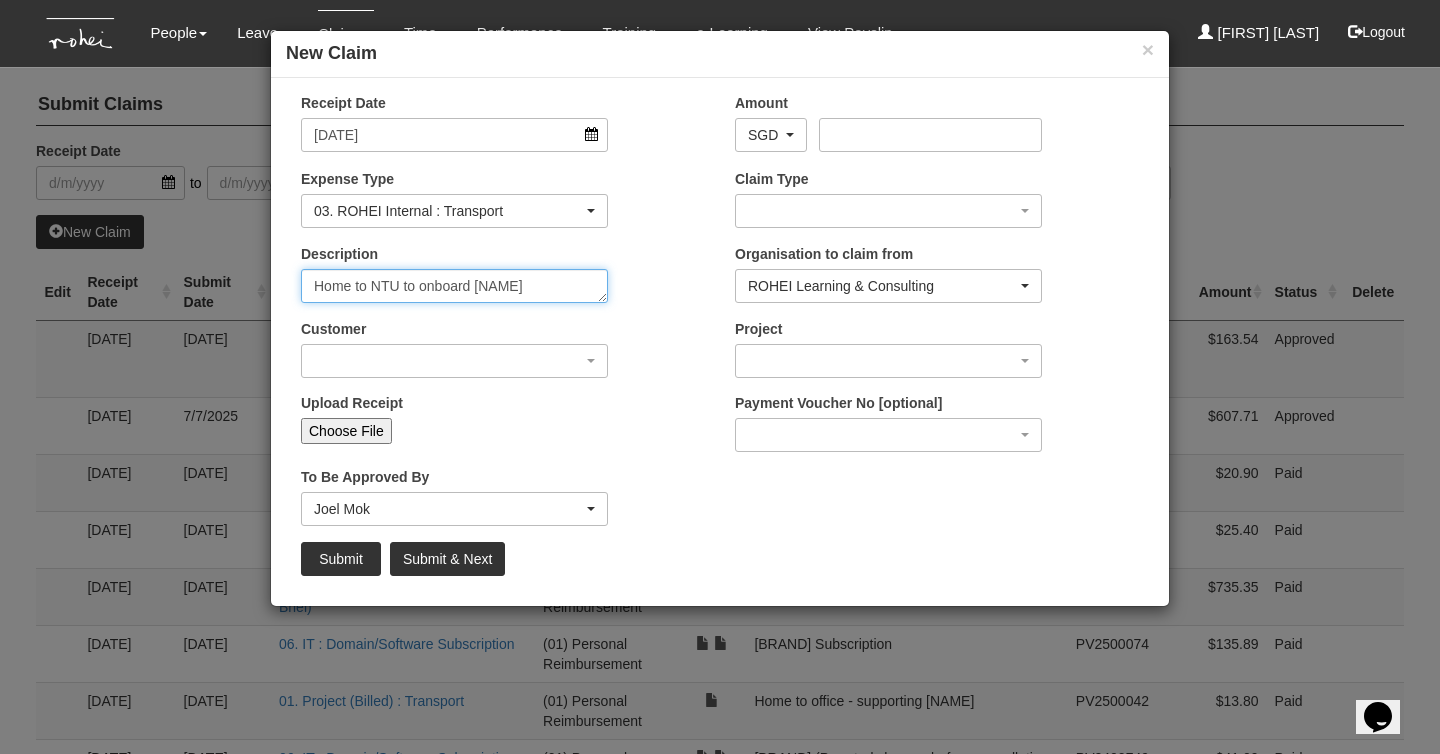 click on "Home to NTU to onboard Chloe" at bounding box center (454, 286) 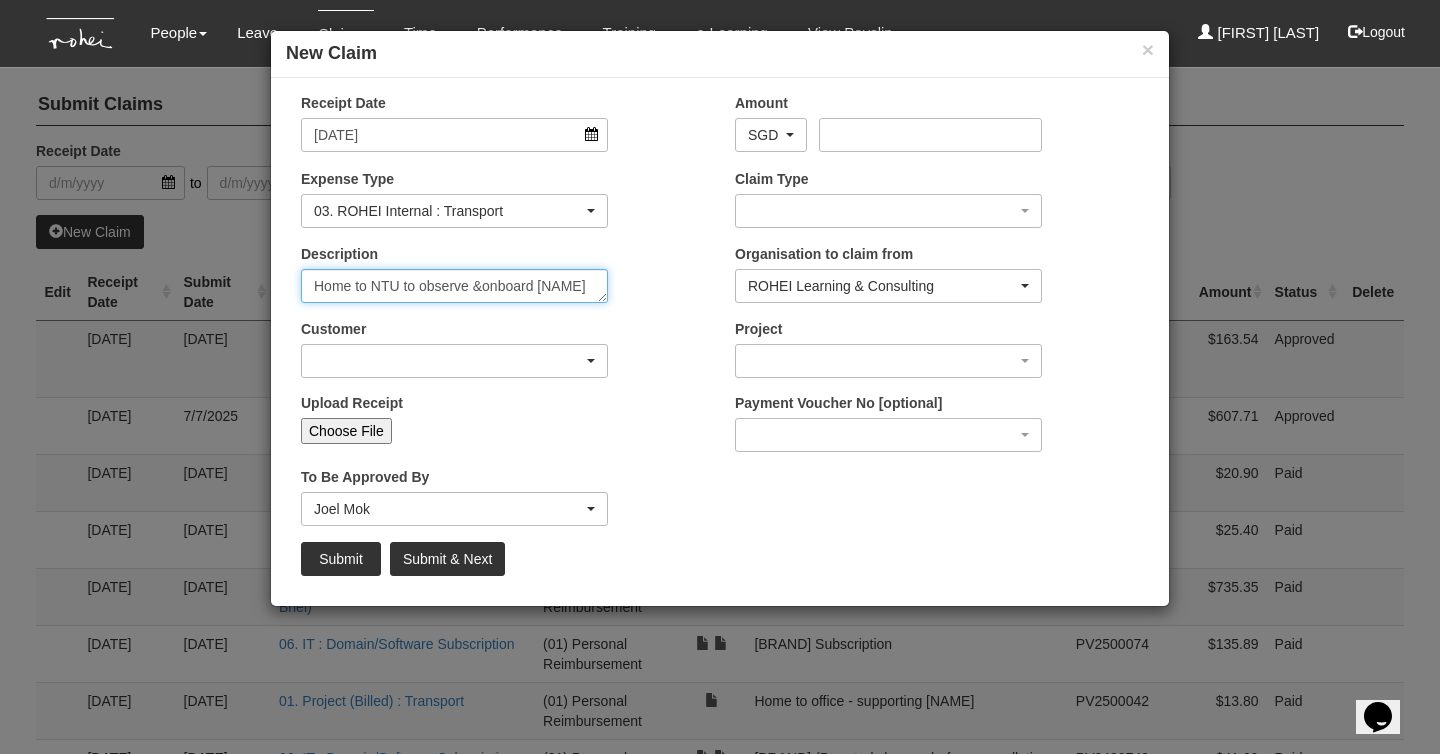 type on "Home to NTU to observe & onboard Chloe" 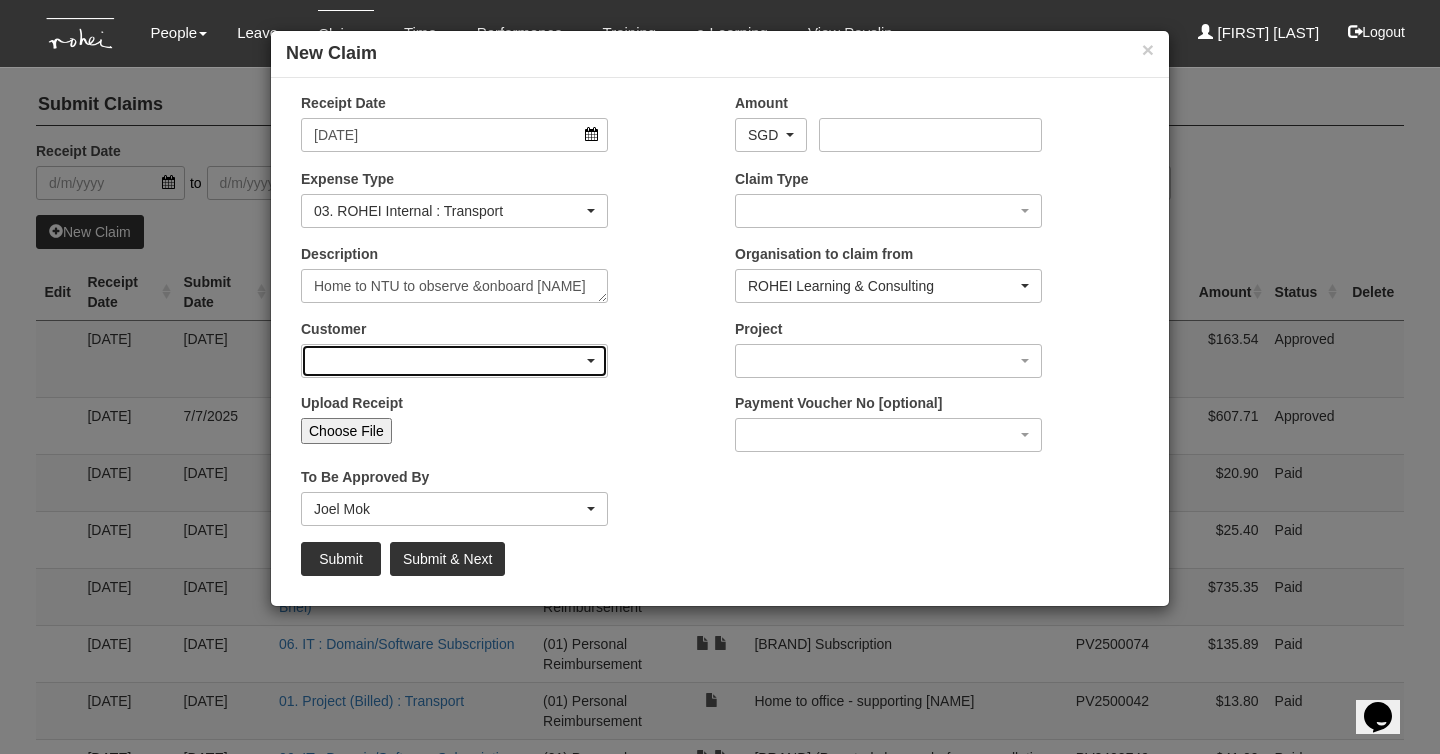 click at bounding box center [454, 361] 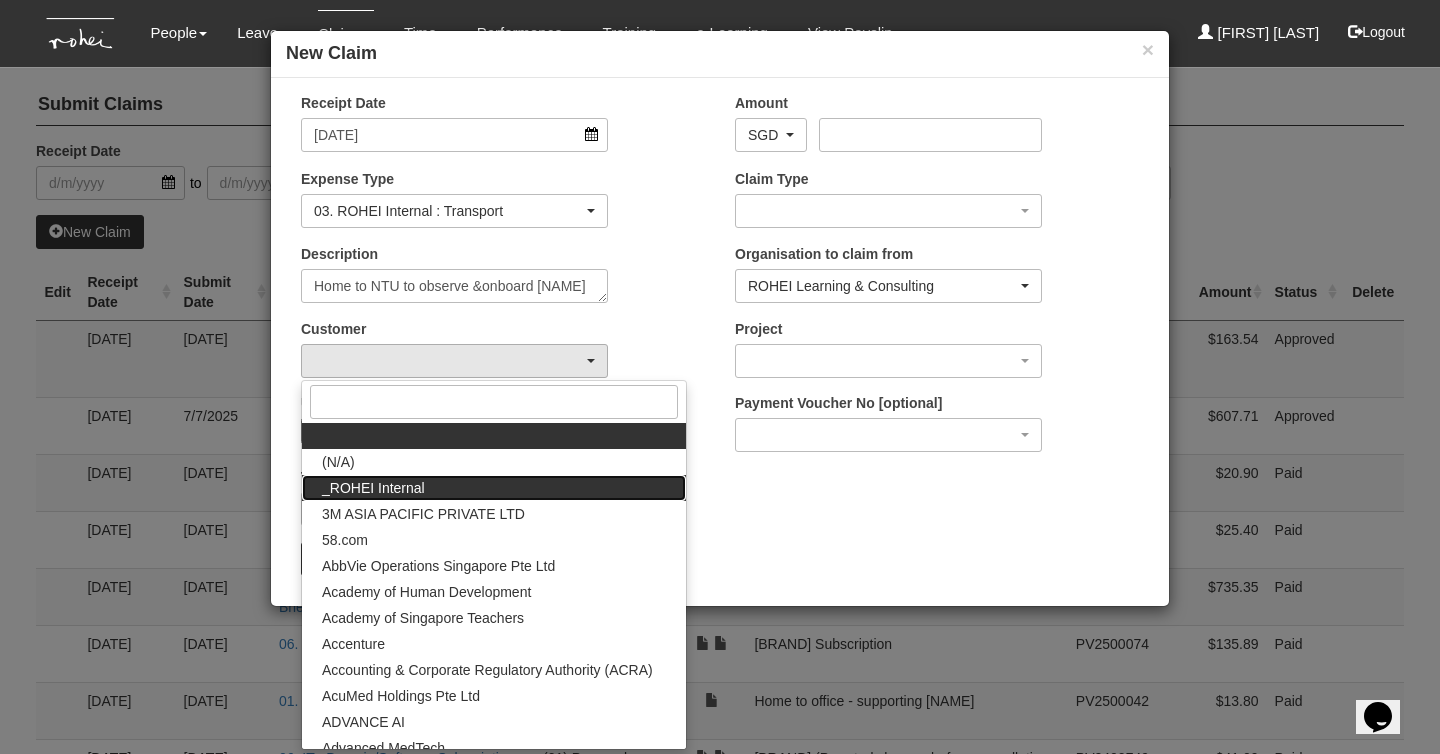 click on "_ROHEI Internal" at bounding box center (373, 488) 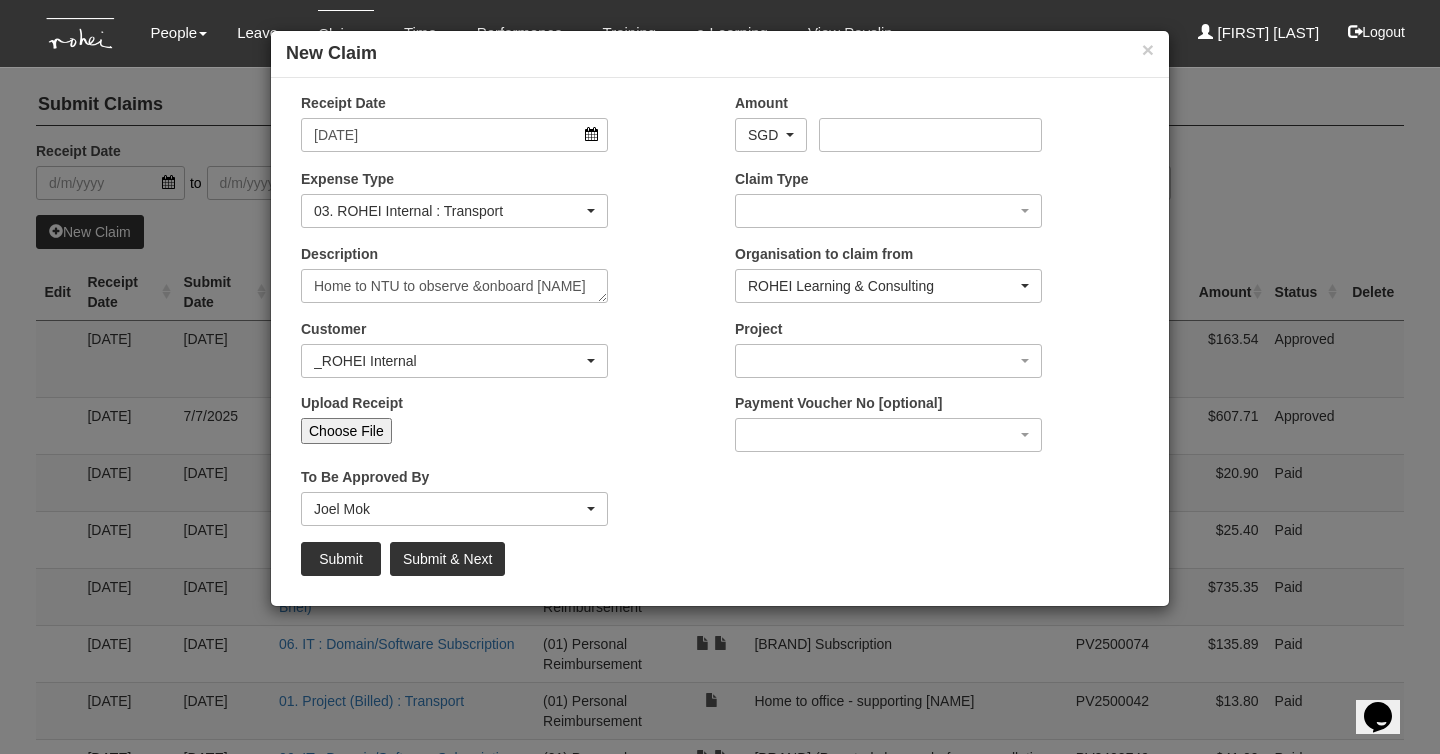 click on "Choose File" at bounding box center [346, 431] 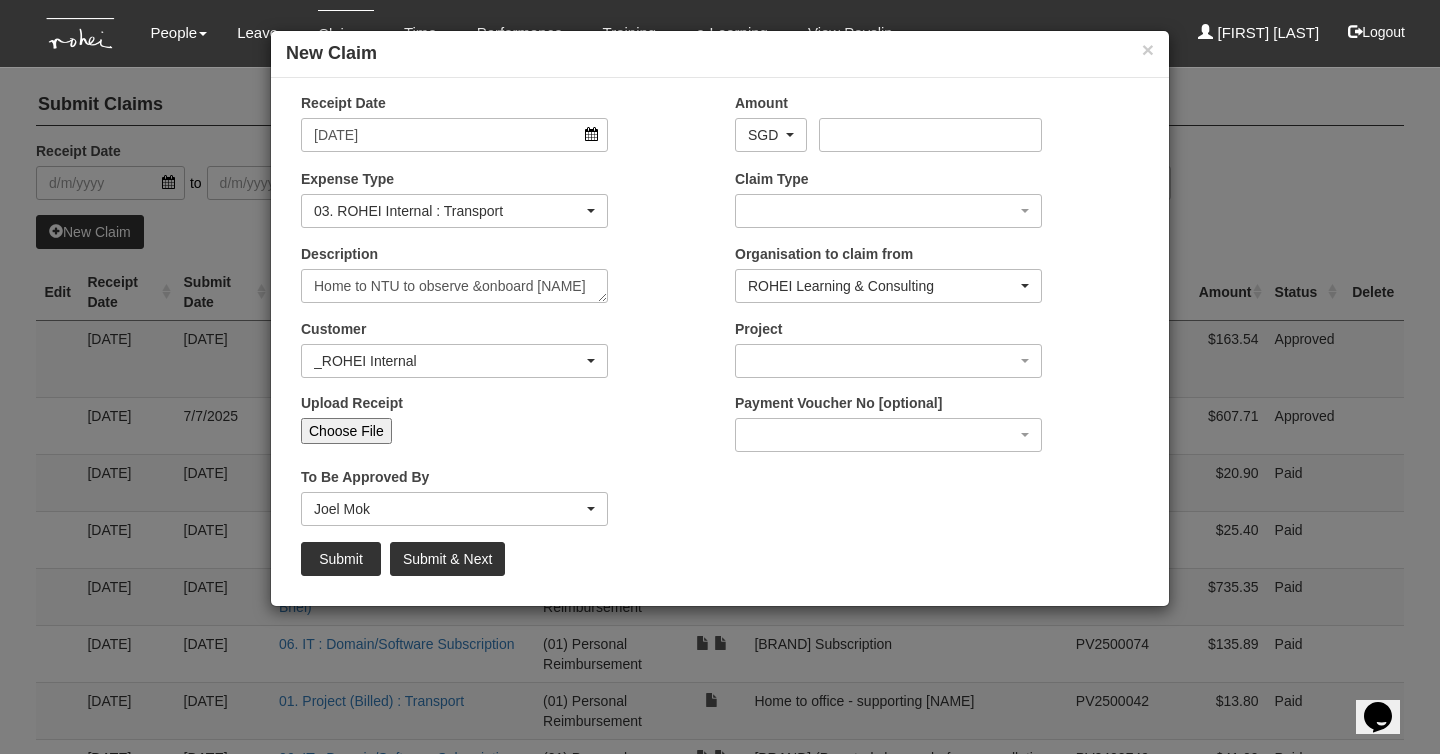 type on "C:\fakepath\RB-114673-6047074.pdf" 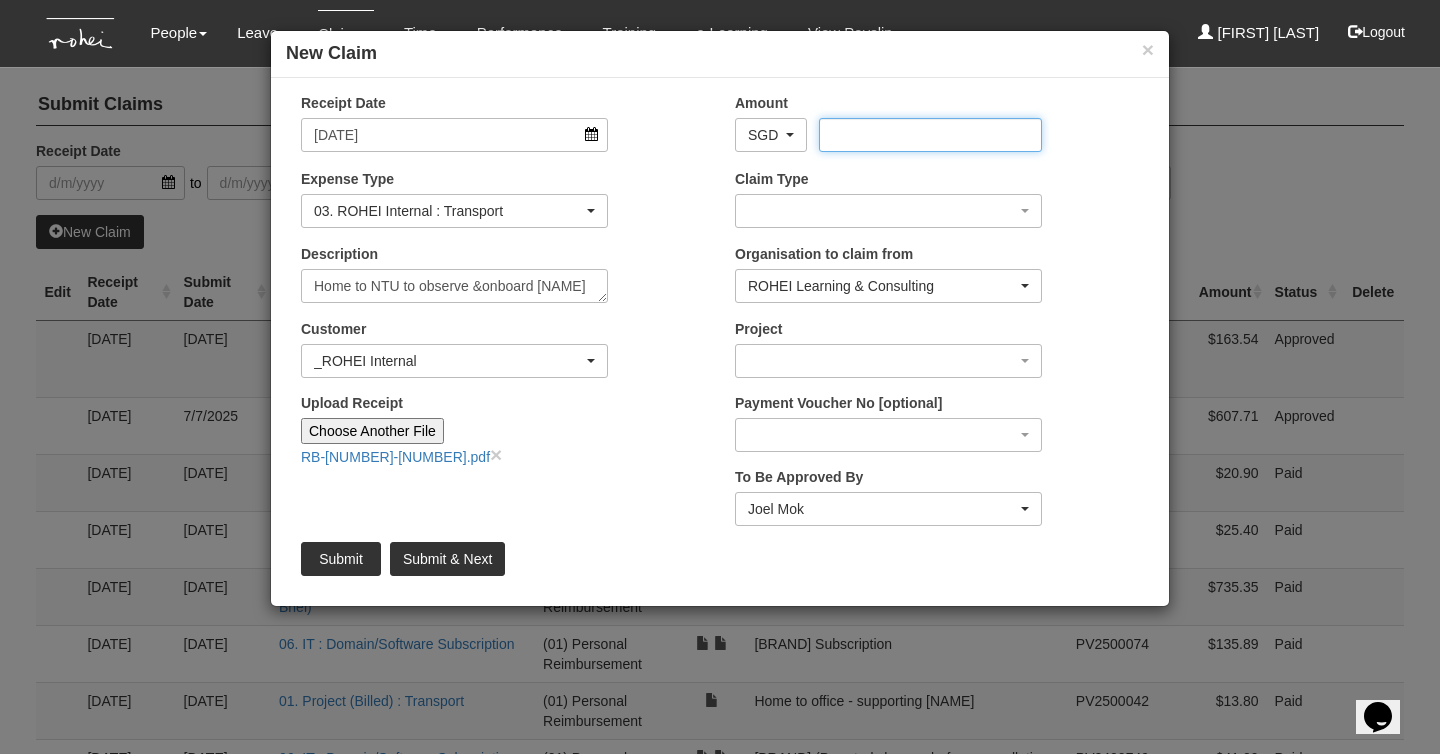 click on "Amount" at bounding box center [930, 135] 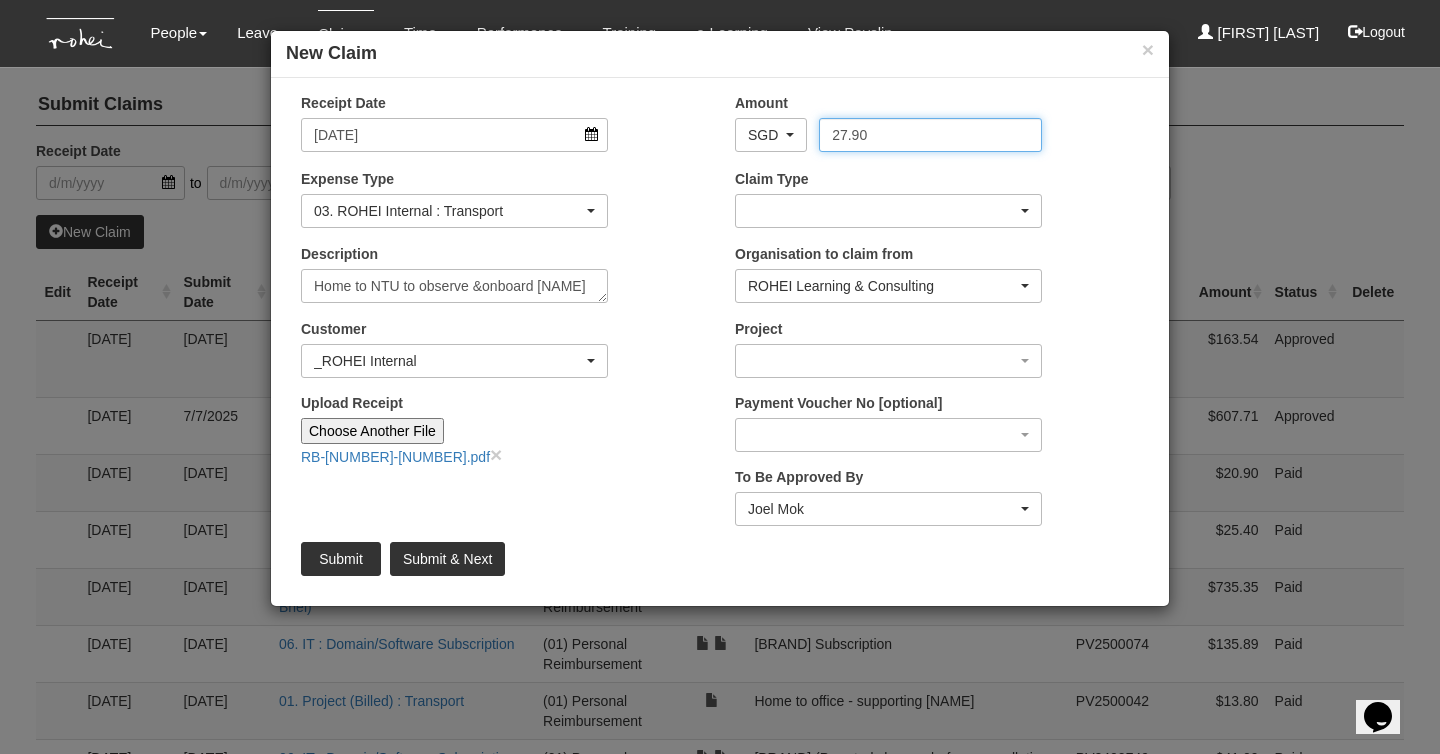 type on "27.90" 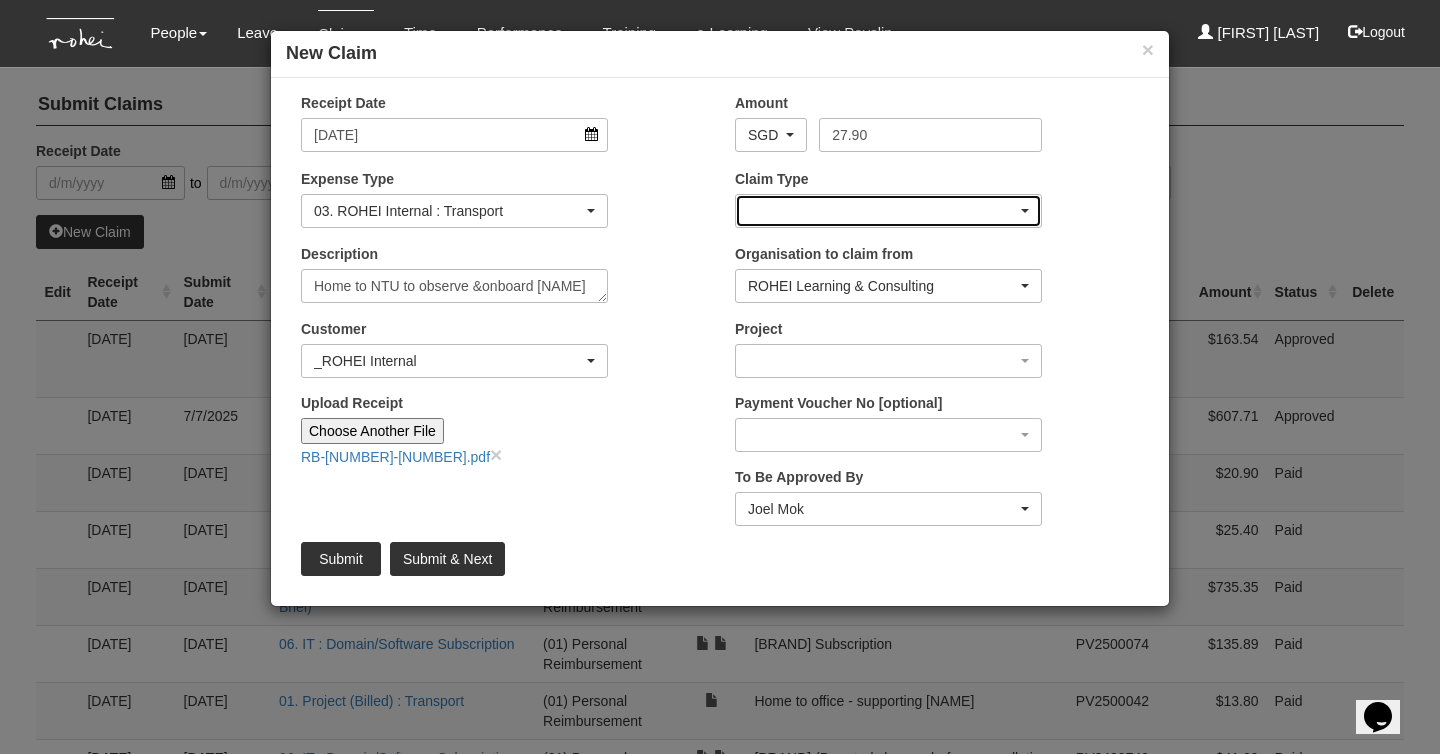 click at bounding box center [888, 211] 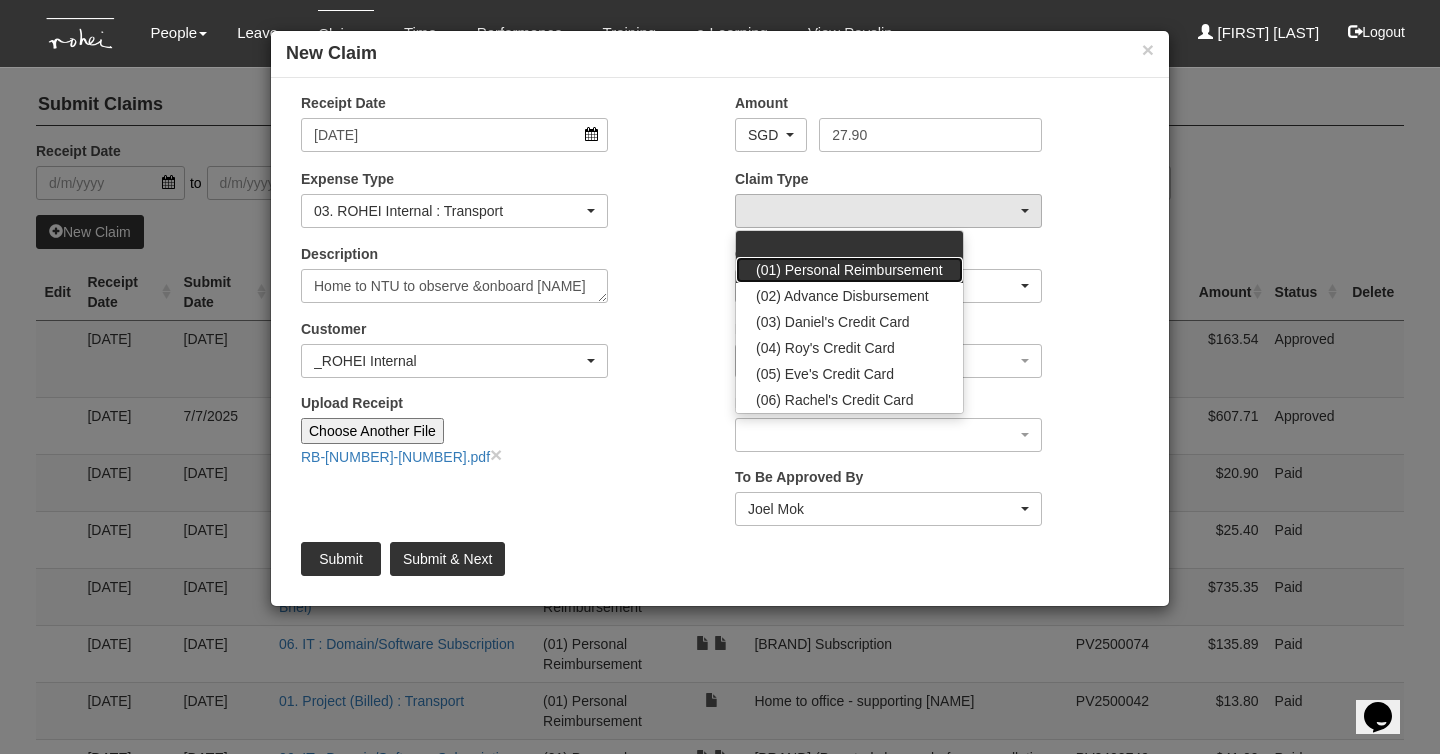 click on "(01) Personal Reimbursement" at bounding box center (849, 270) 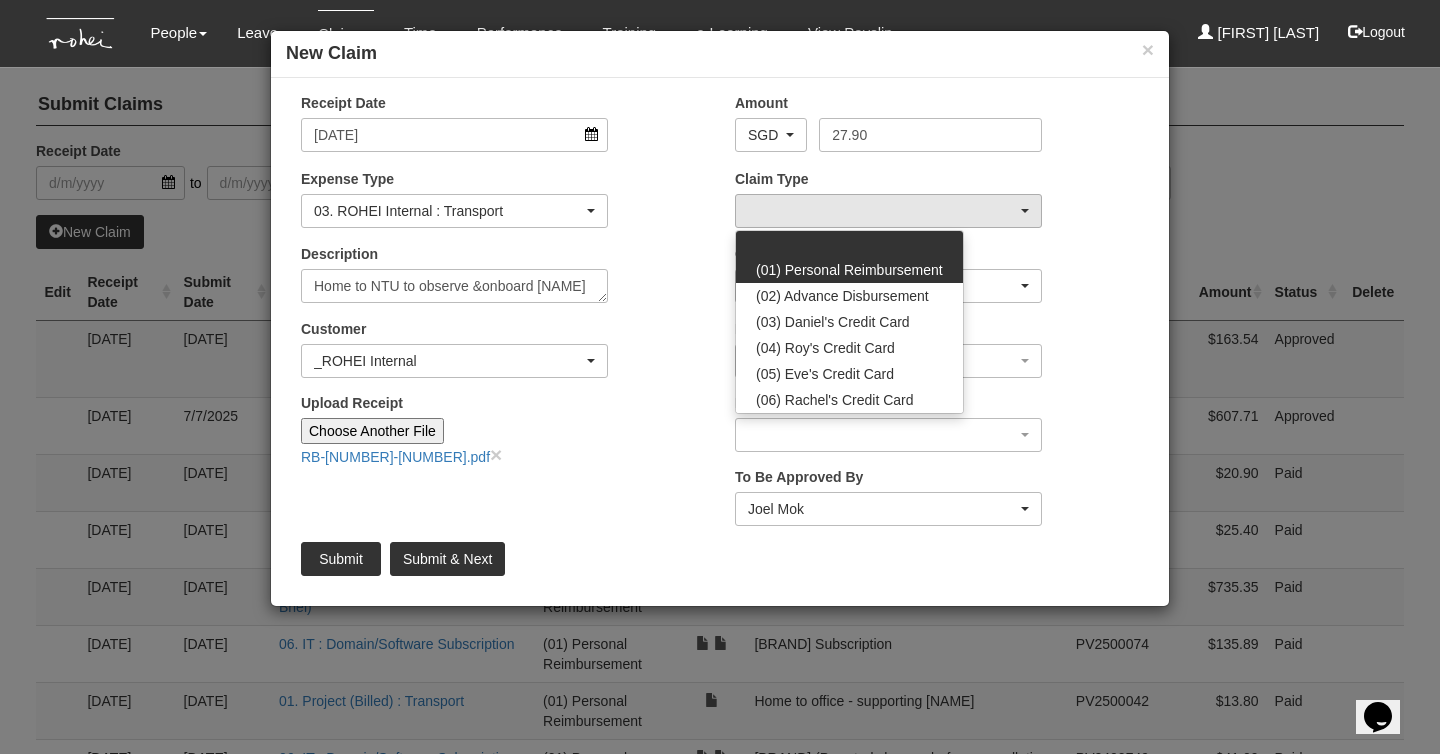 select on "14" 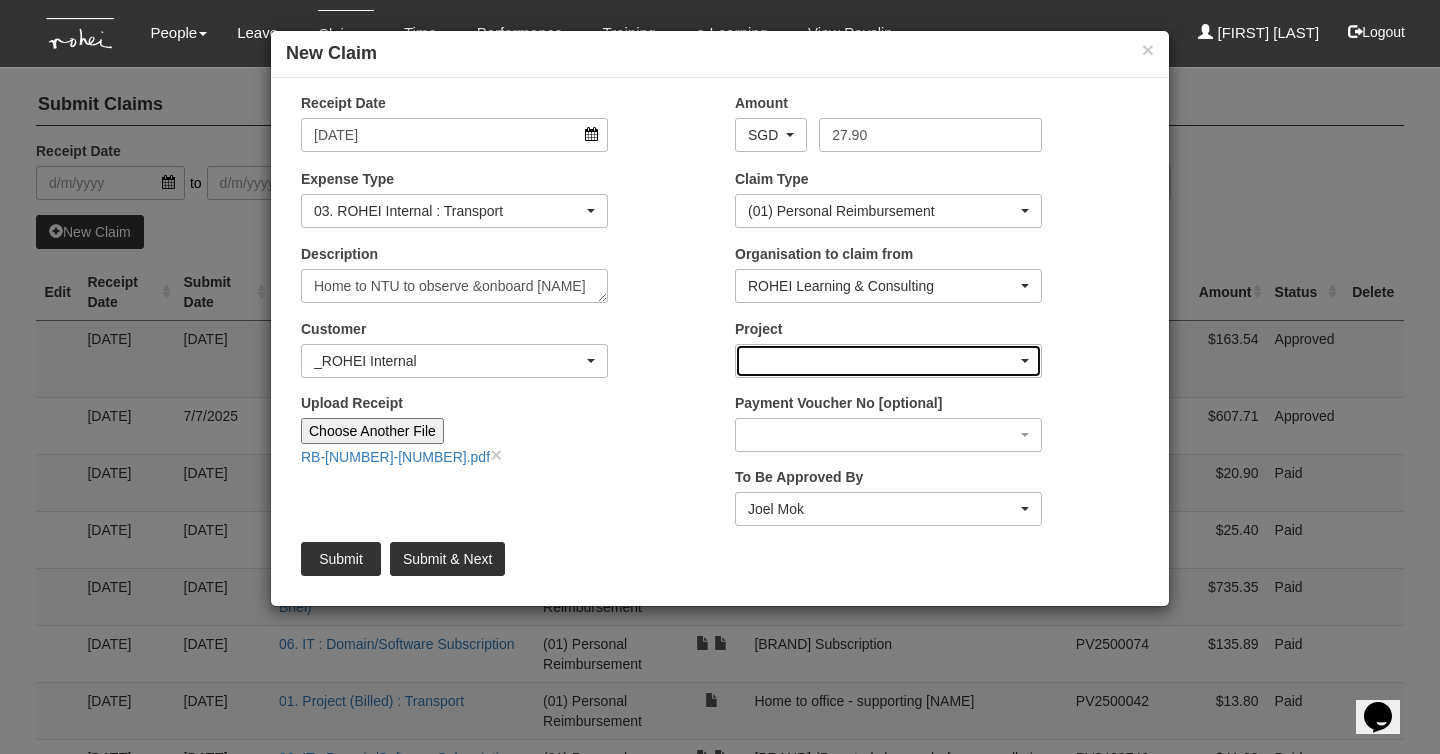 click at bounding box center (888, 361) 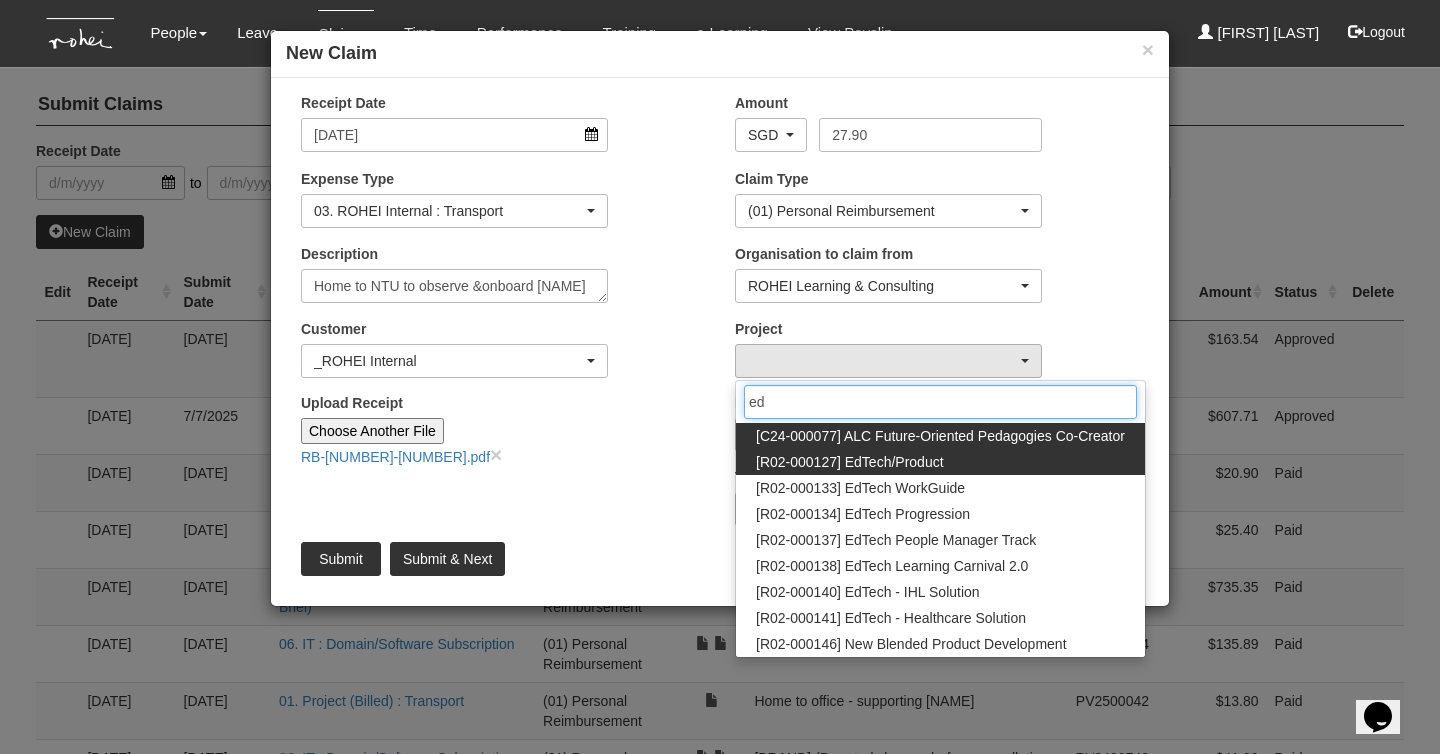 type on "ed" 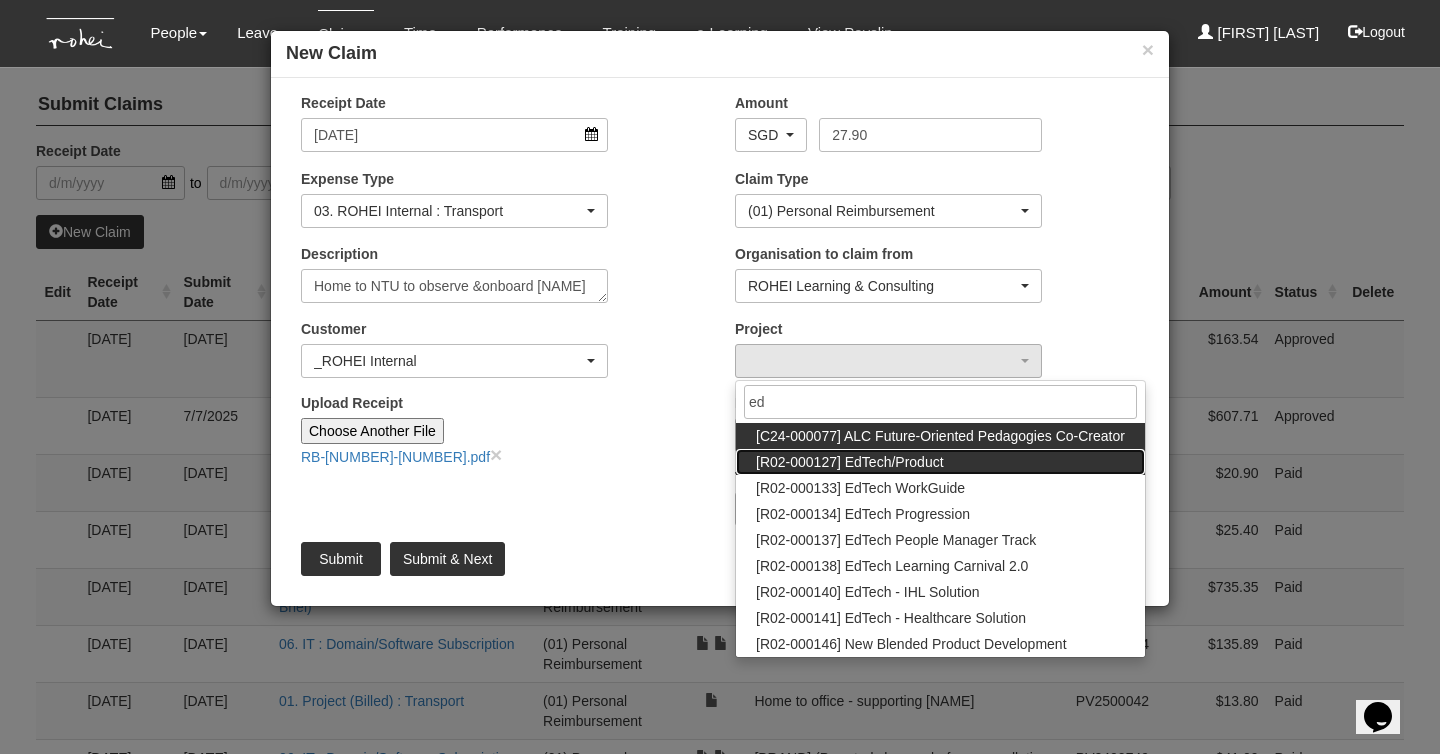 click on "[R02-000127] EdTech/Product" at bounding box center [850, 462] 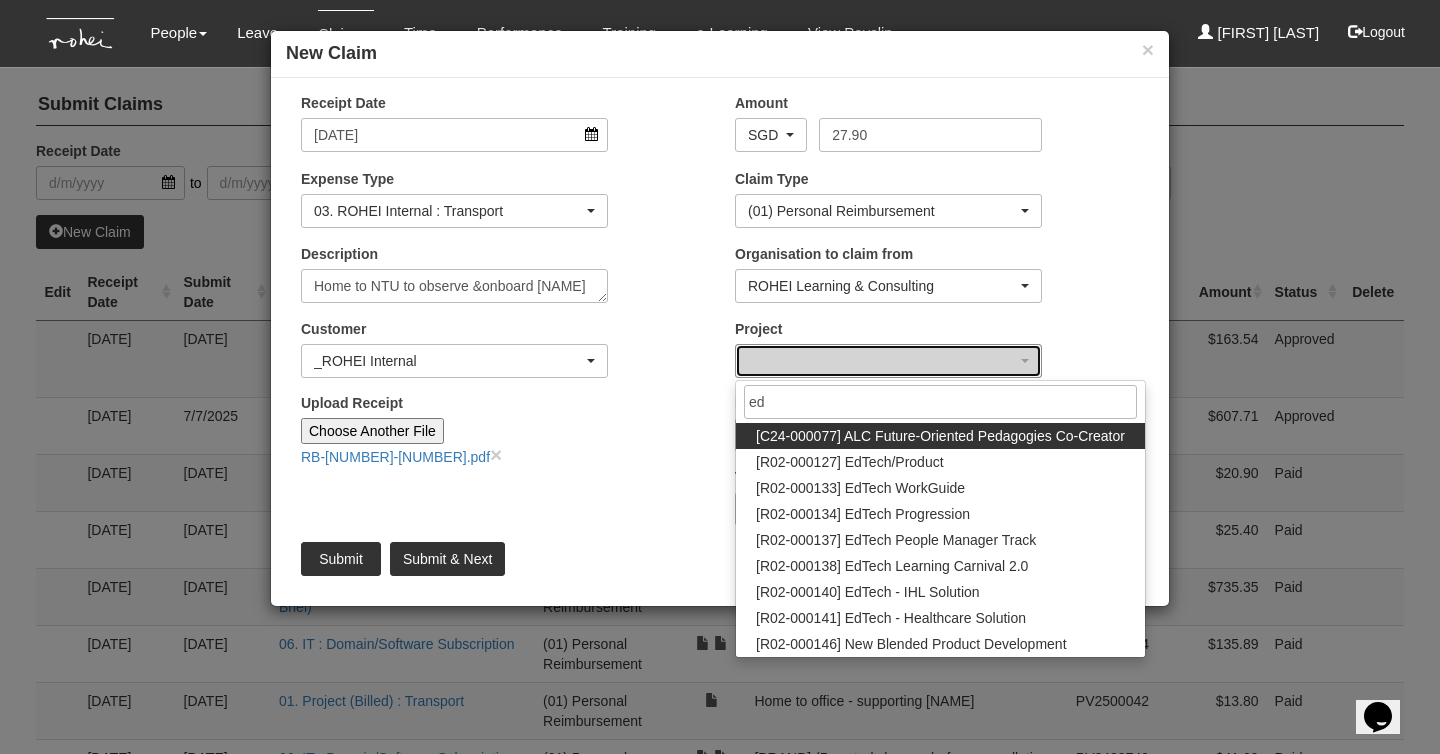 select on "1534" 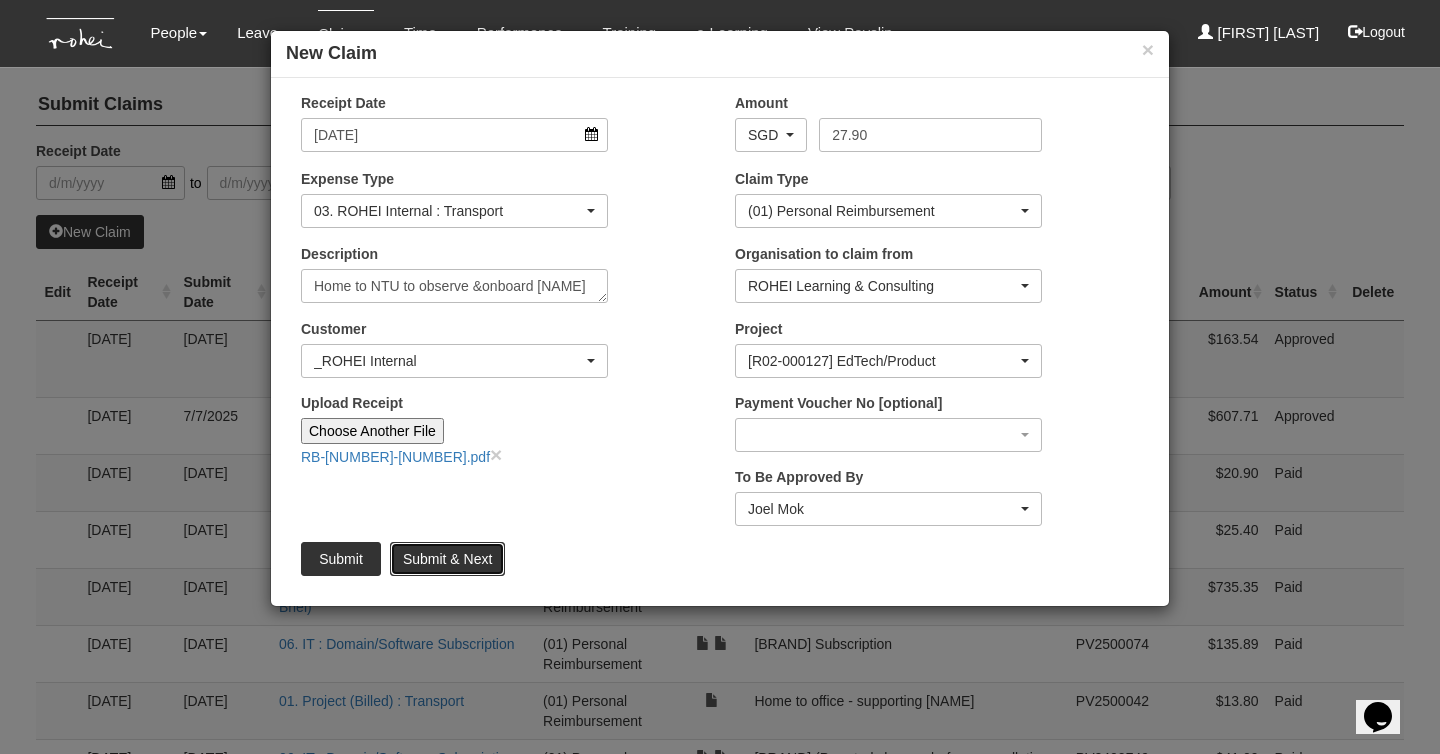 click on "Submit & Next" at bounding box center [447, 559] 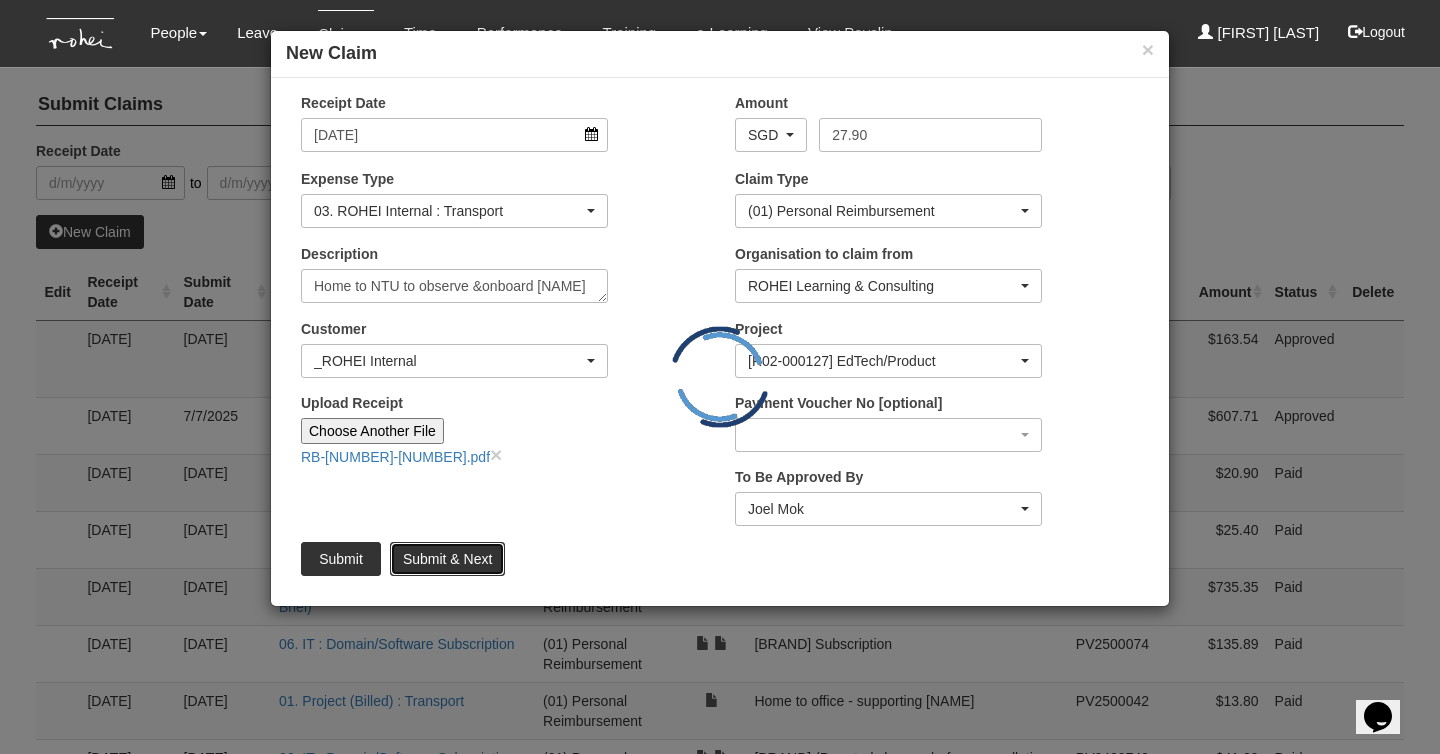 type 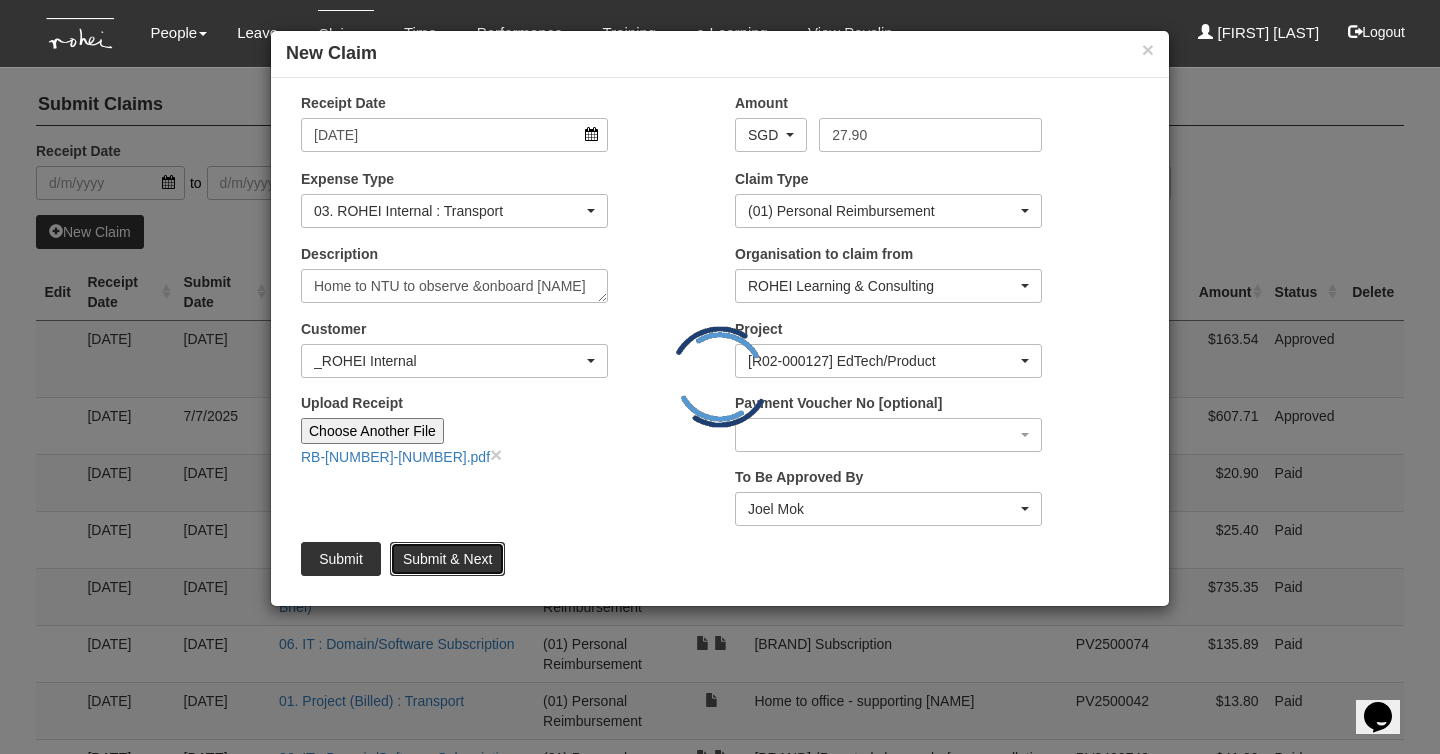 type 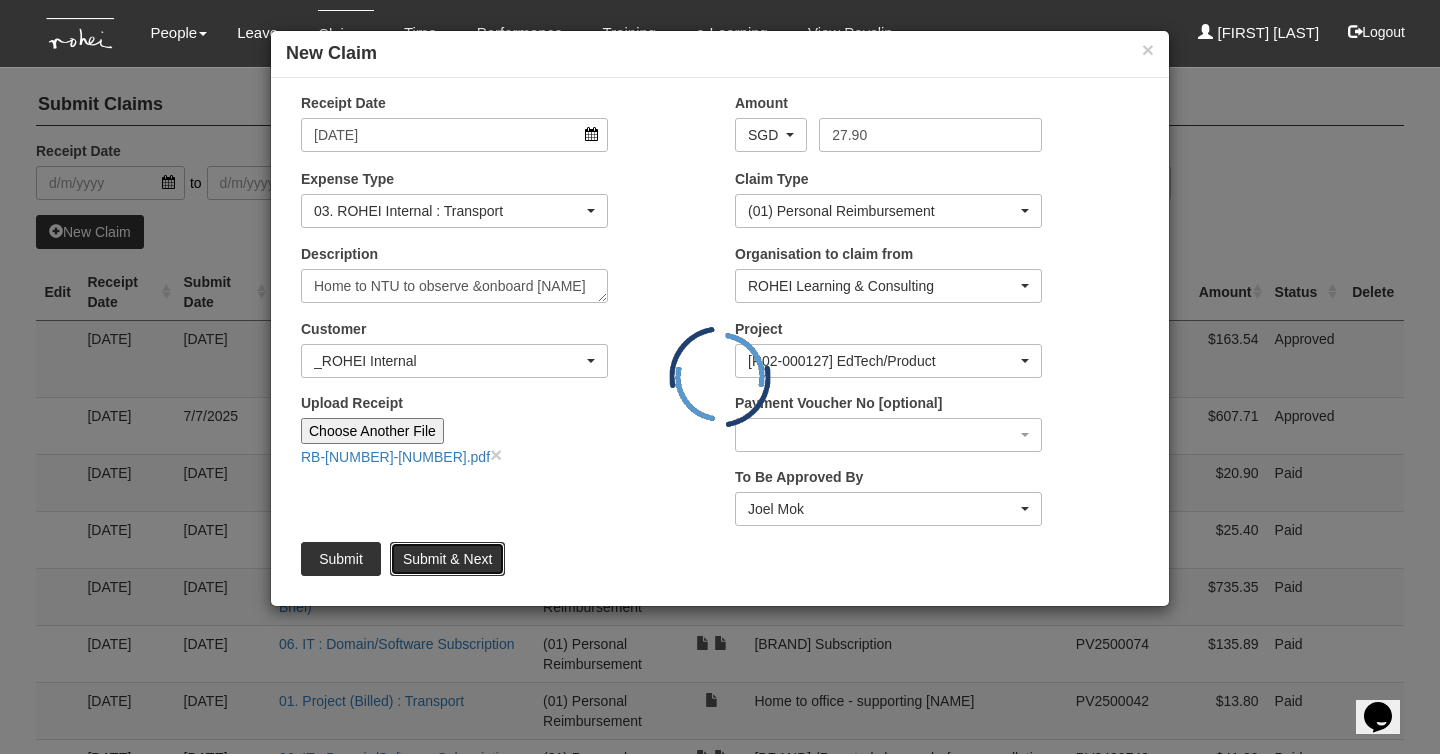 type 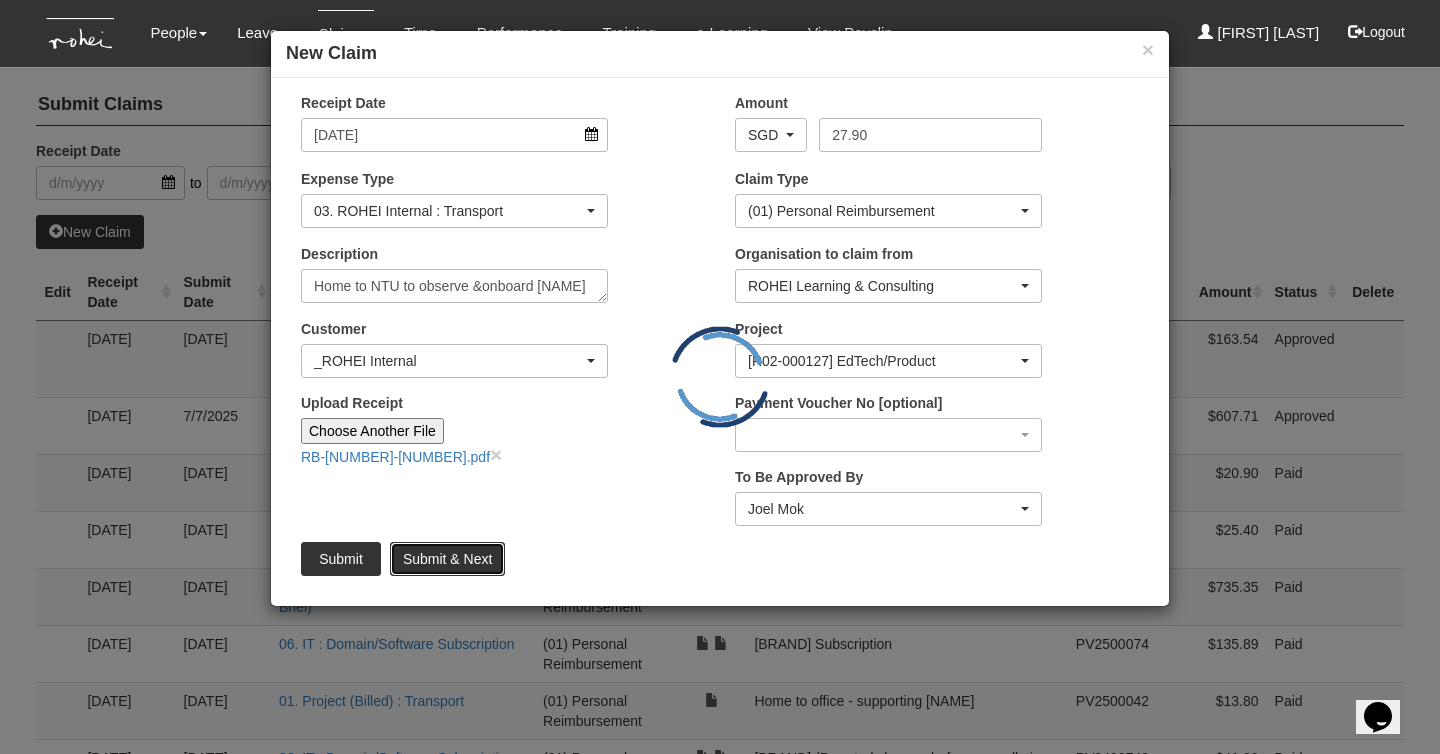 type on "Choose File" 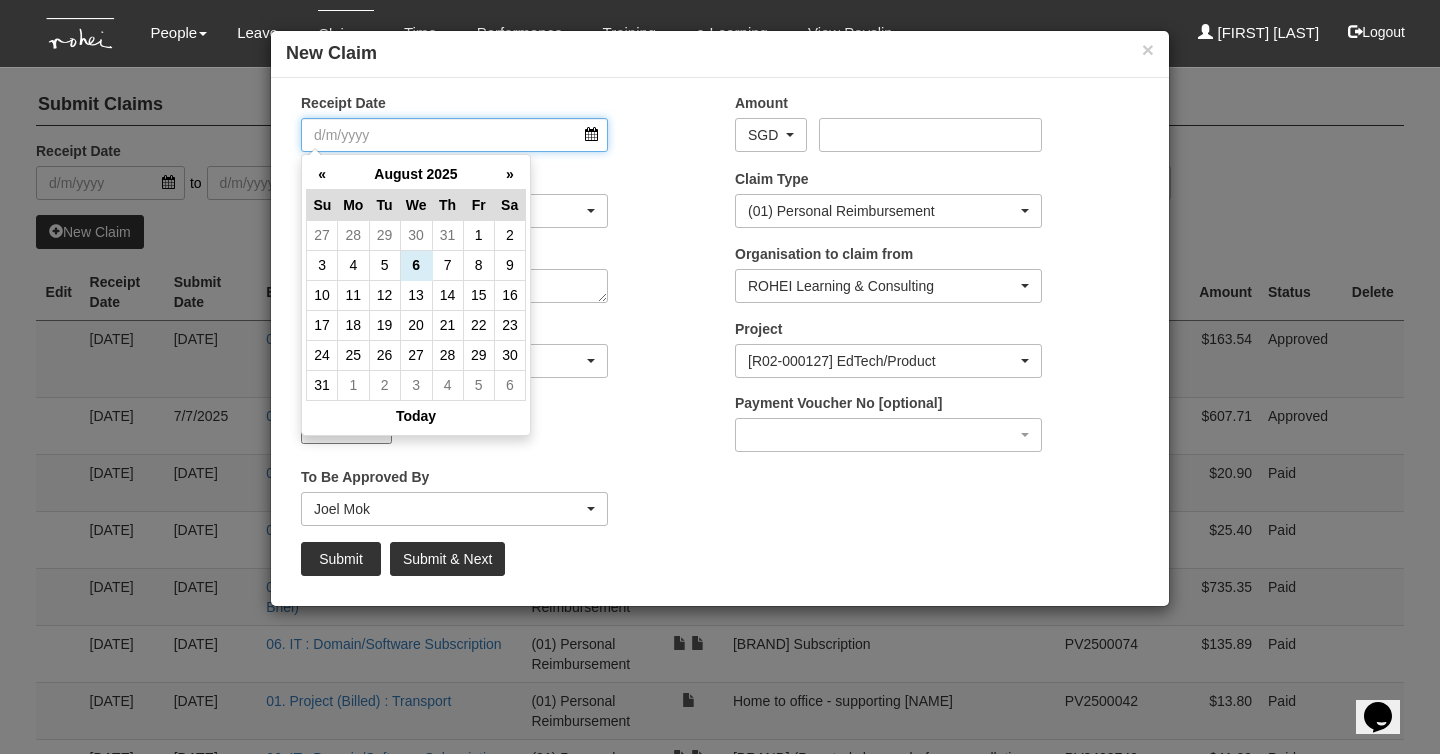click on "Receipt Date" at bounding box center [454, 135] 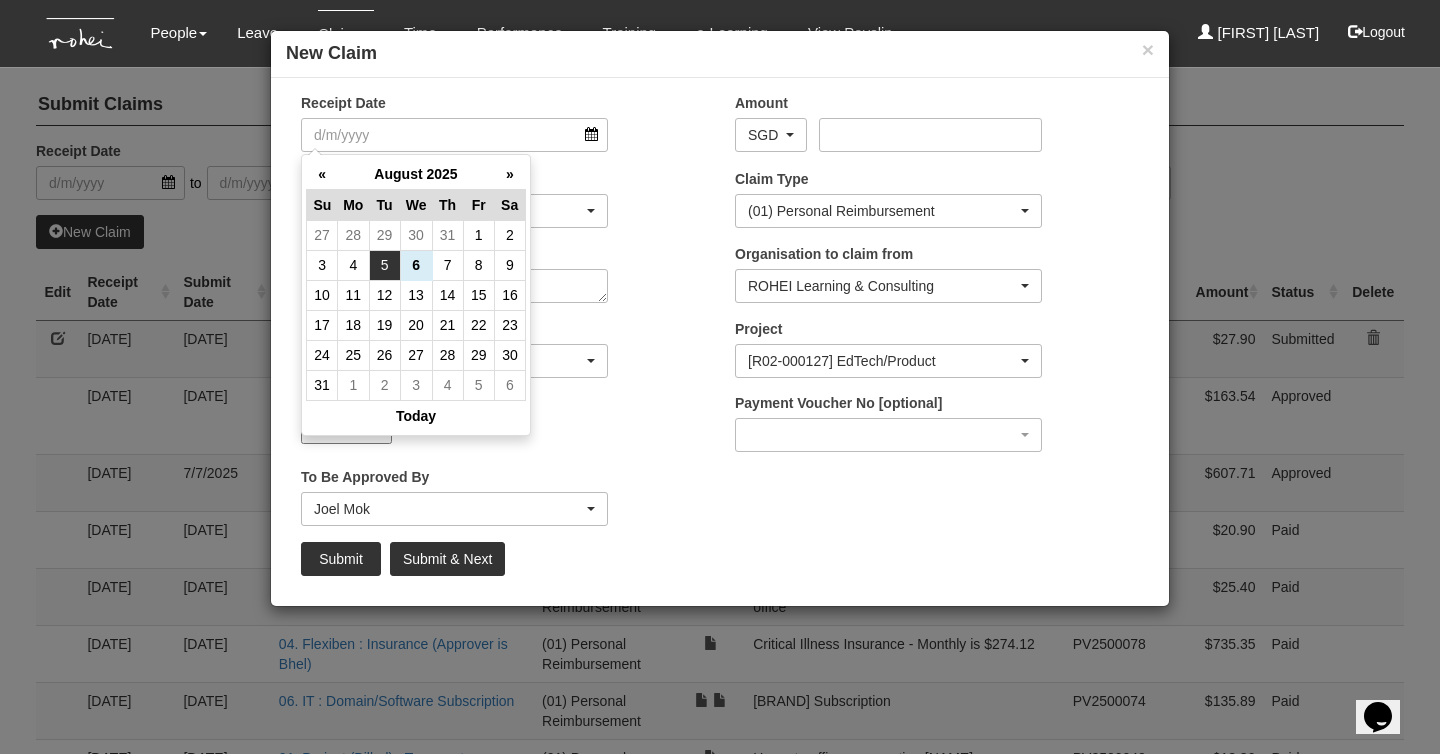 click on "5" at bounding box center [384, 265] 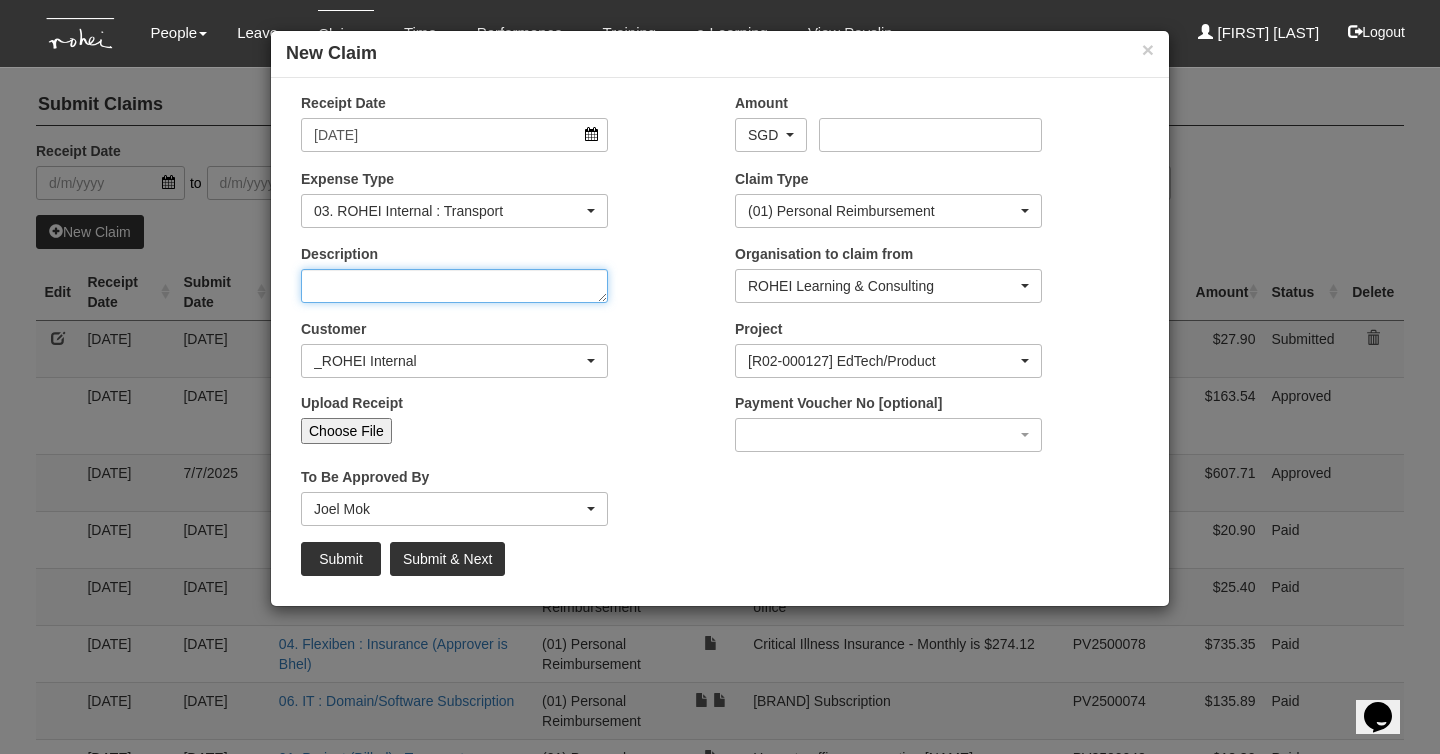 click on "Description" at bounding box center (454, 286) 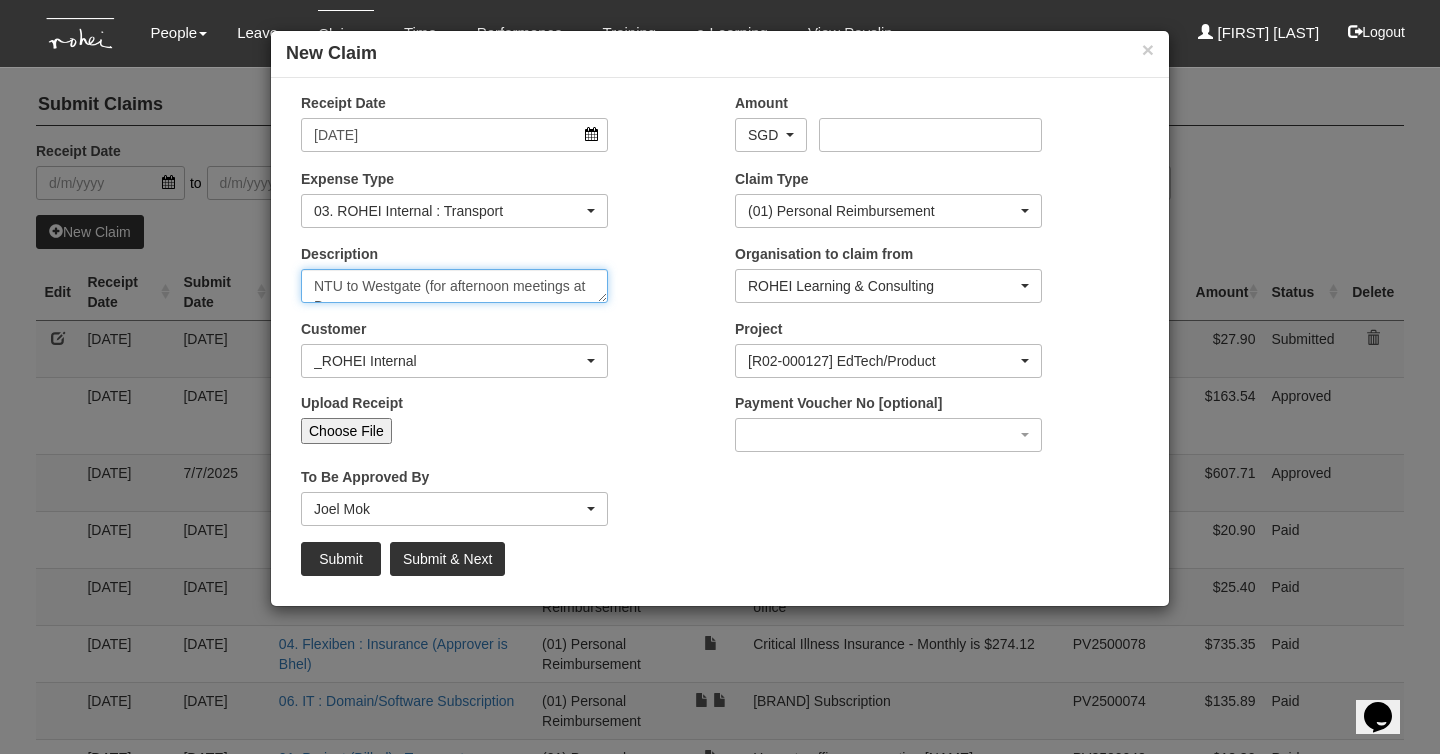 scroll, scrollTop: 12, scrollLeft: 0, axis: vertical 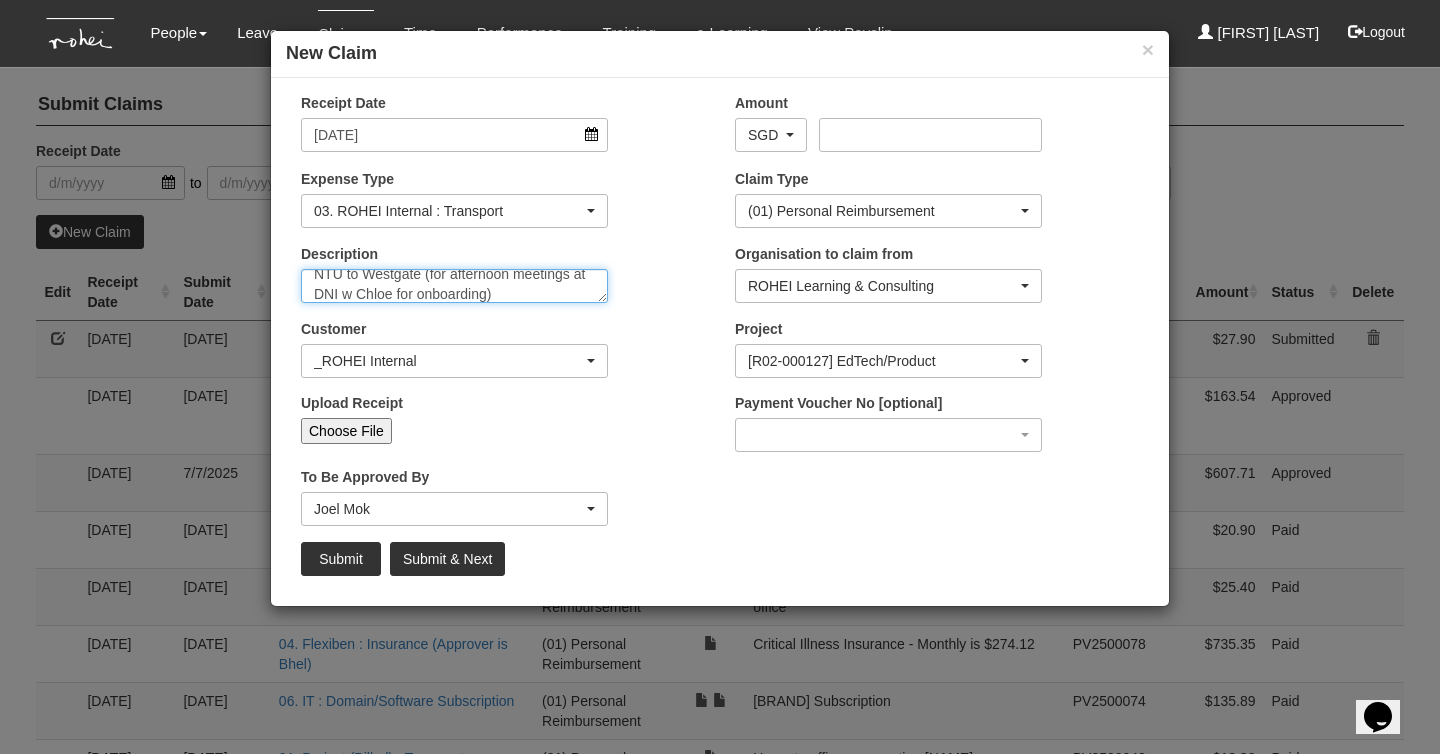 type on "NTU to Westgate (for afternoon meetings at DNI w Chloe for onboarding)" 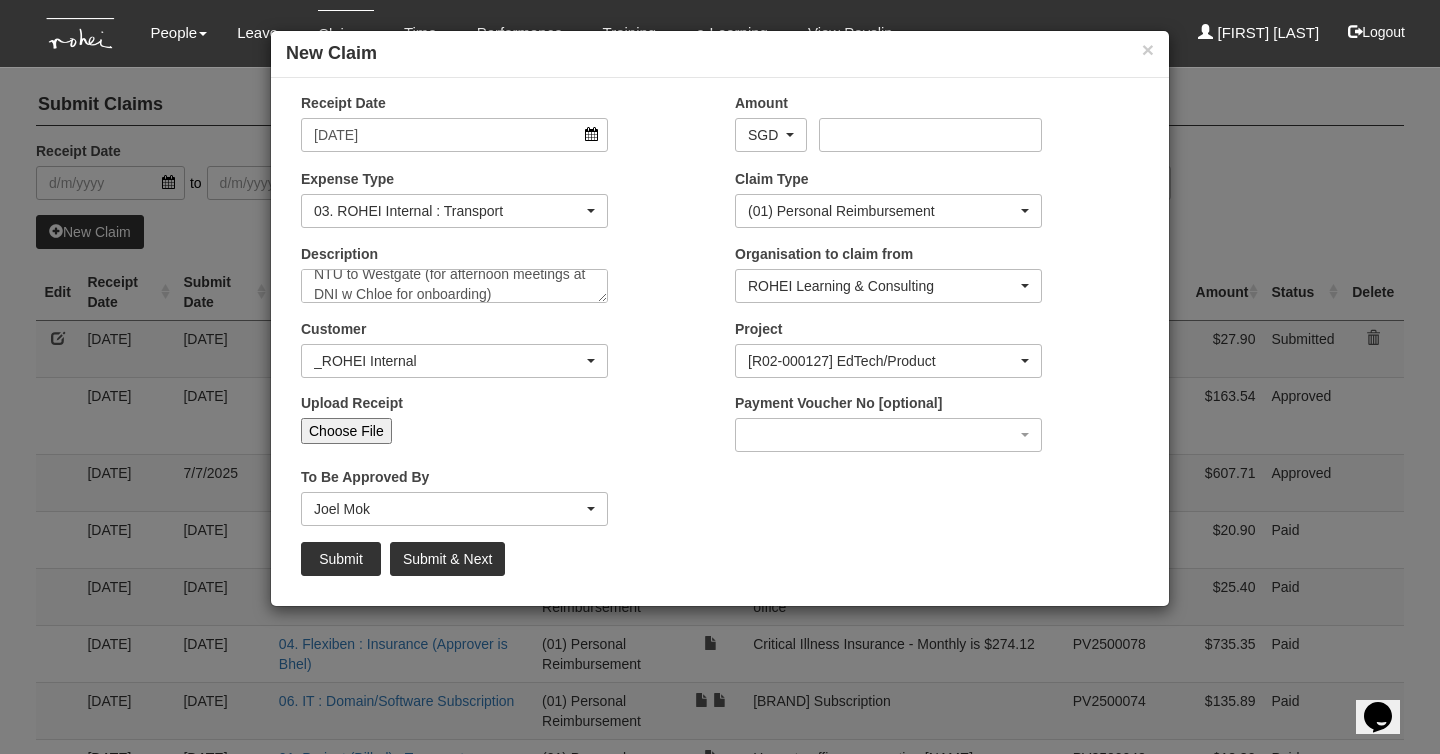 click on "Choose File" at bounding box center [346, 431] 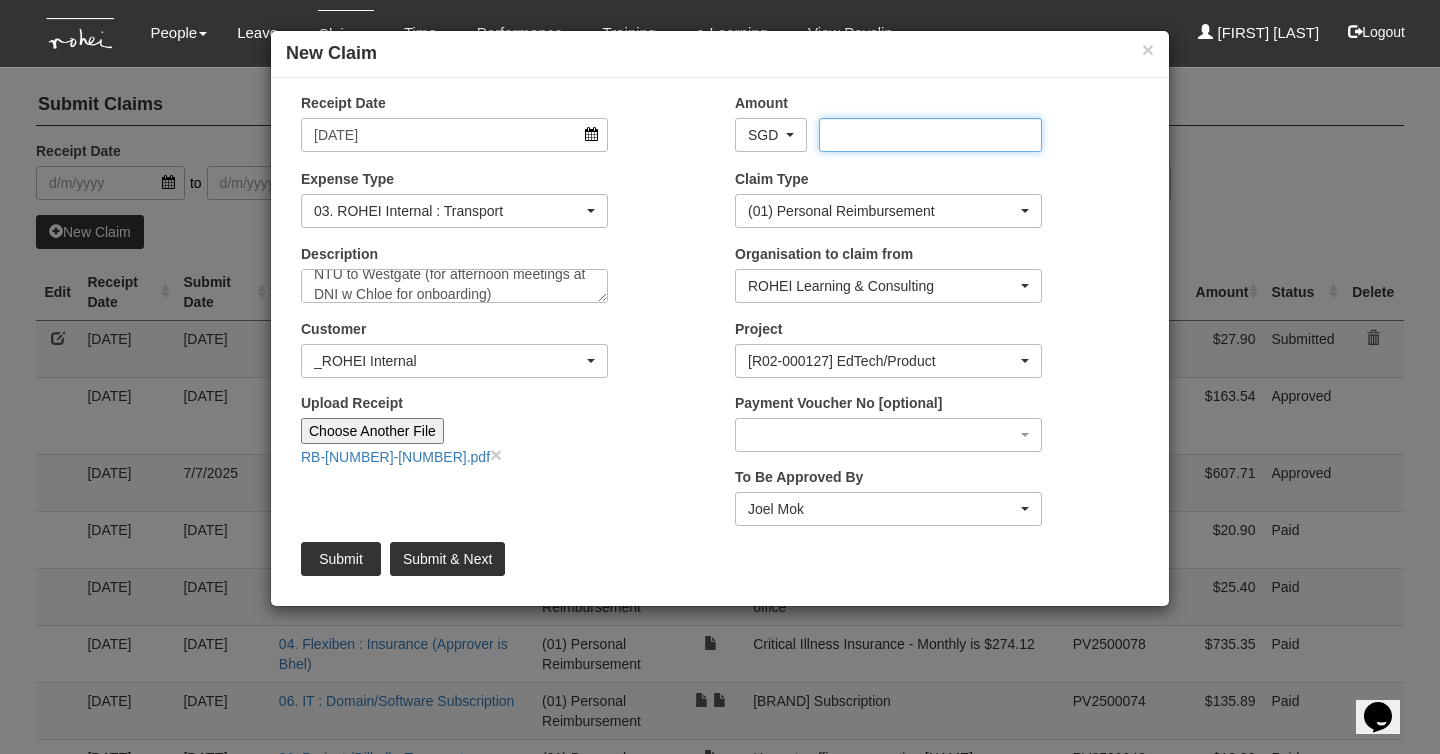 click on "Amount" at bounding box center [930, 135] 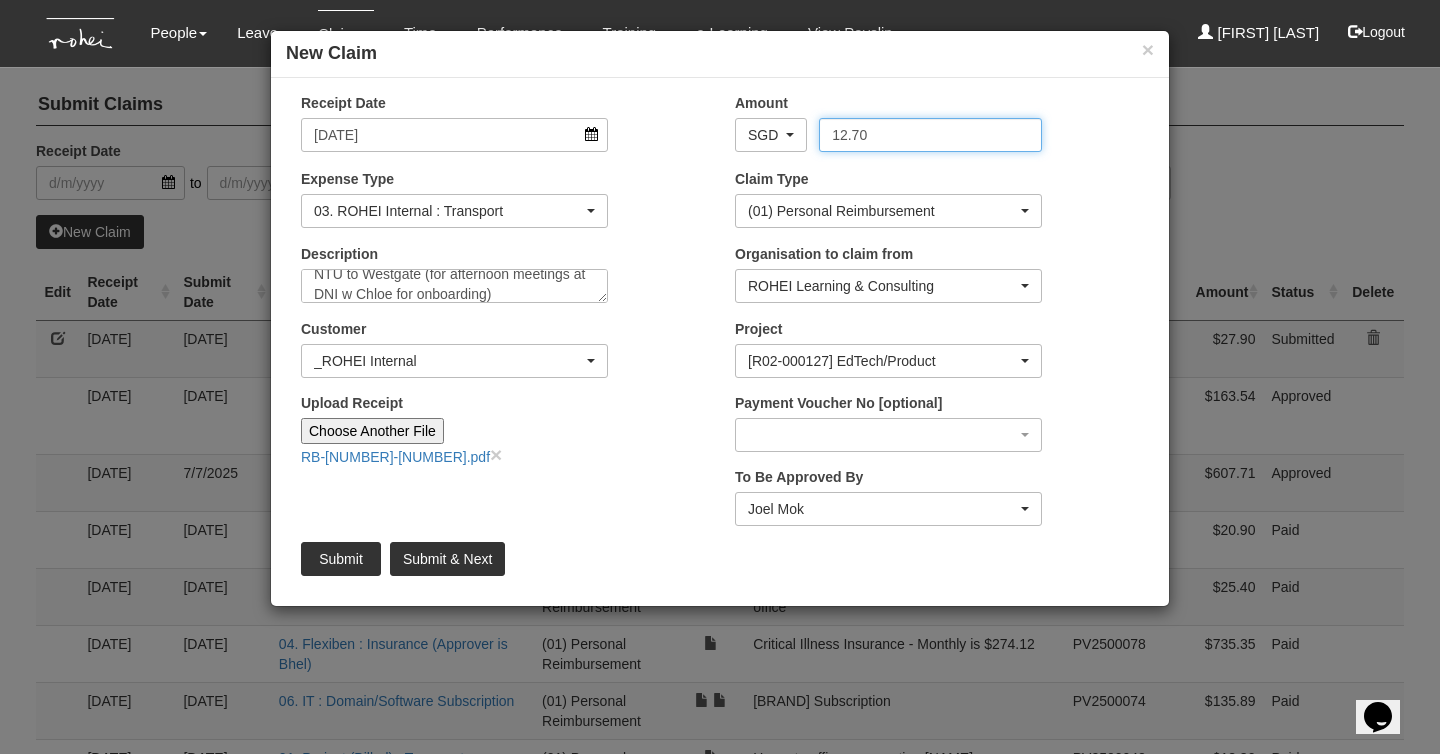type on "12.70" 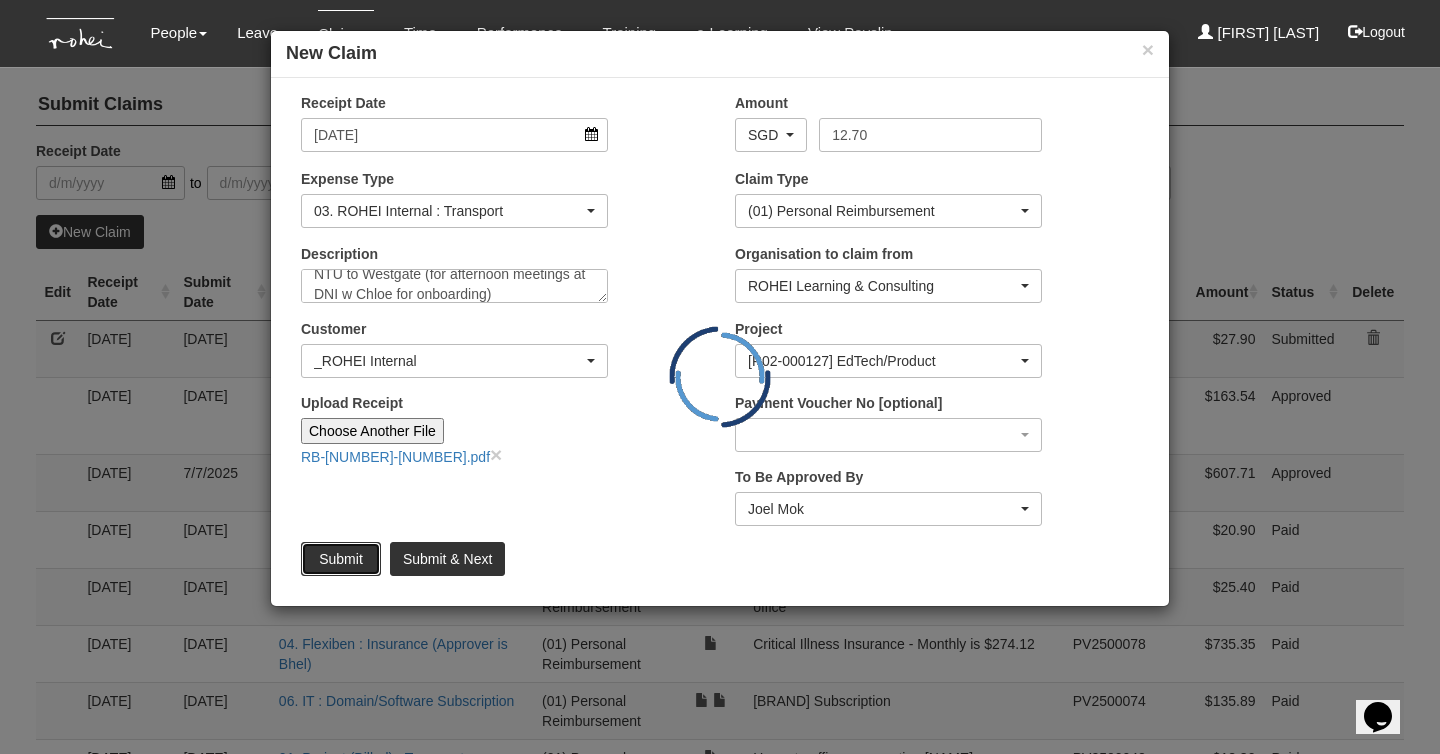 click on "Submit" at bounding box center (341, 559) 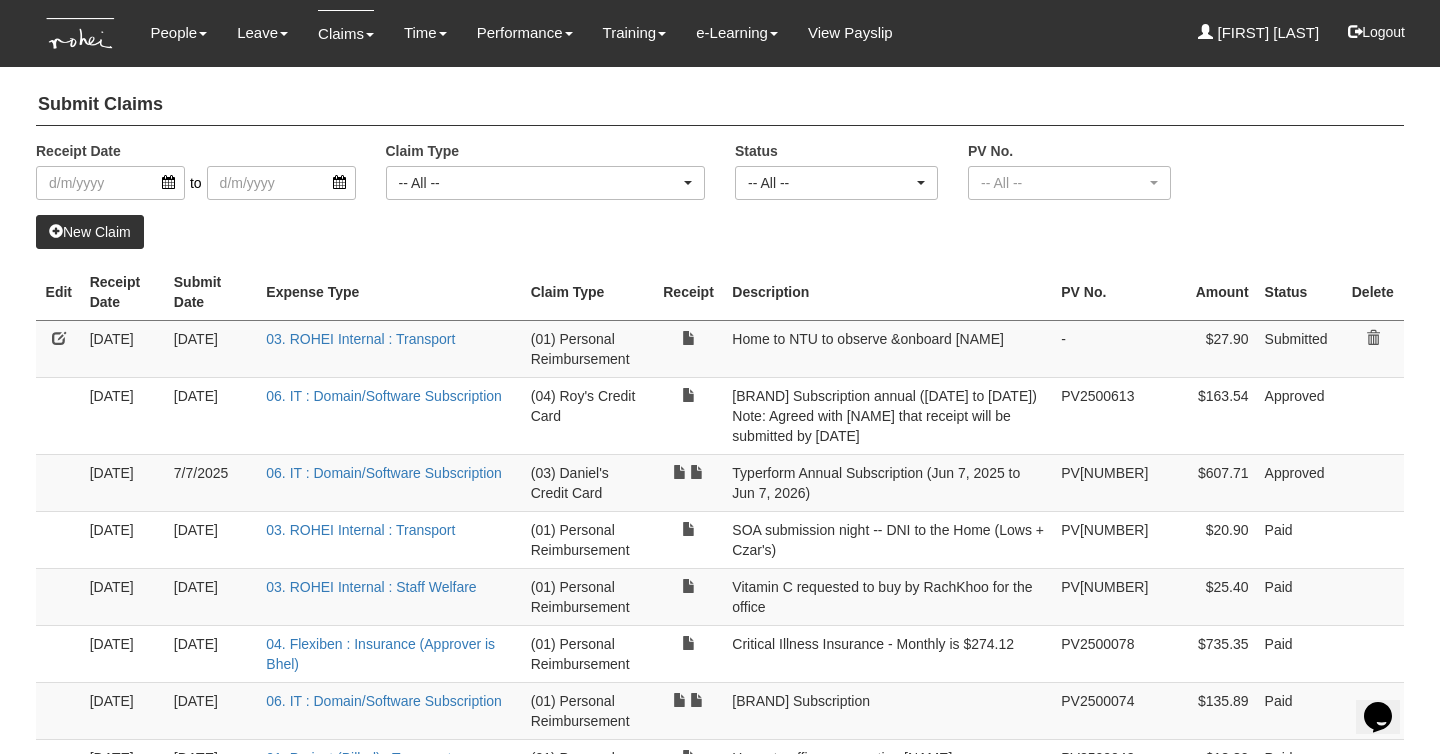 select on "50" 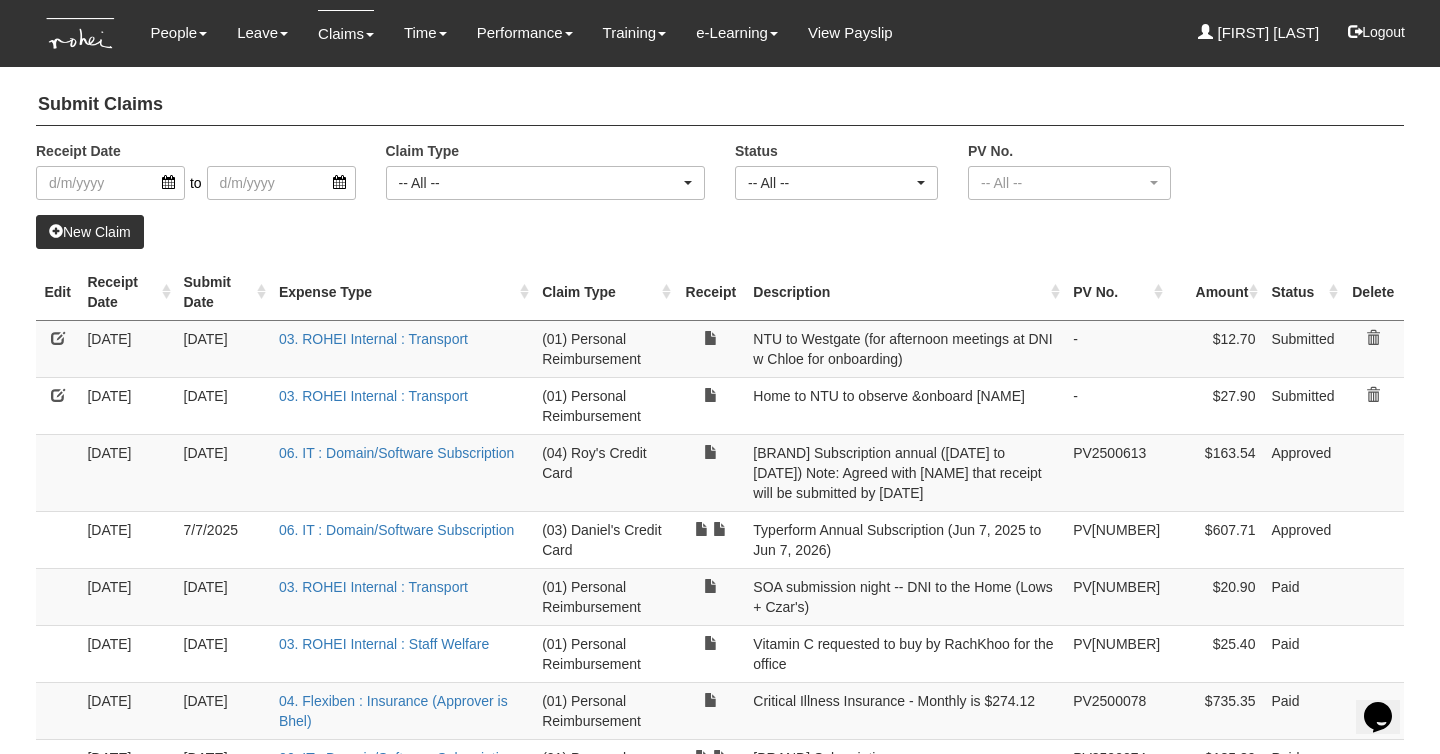 click on "New Claim" at bounding box center [720, 232] 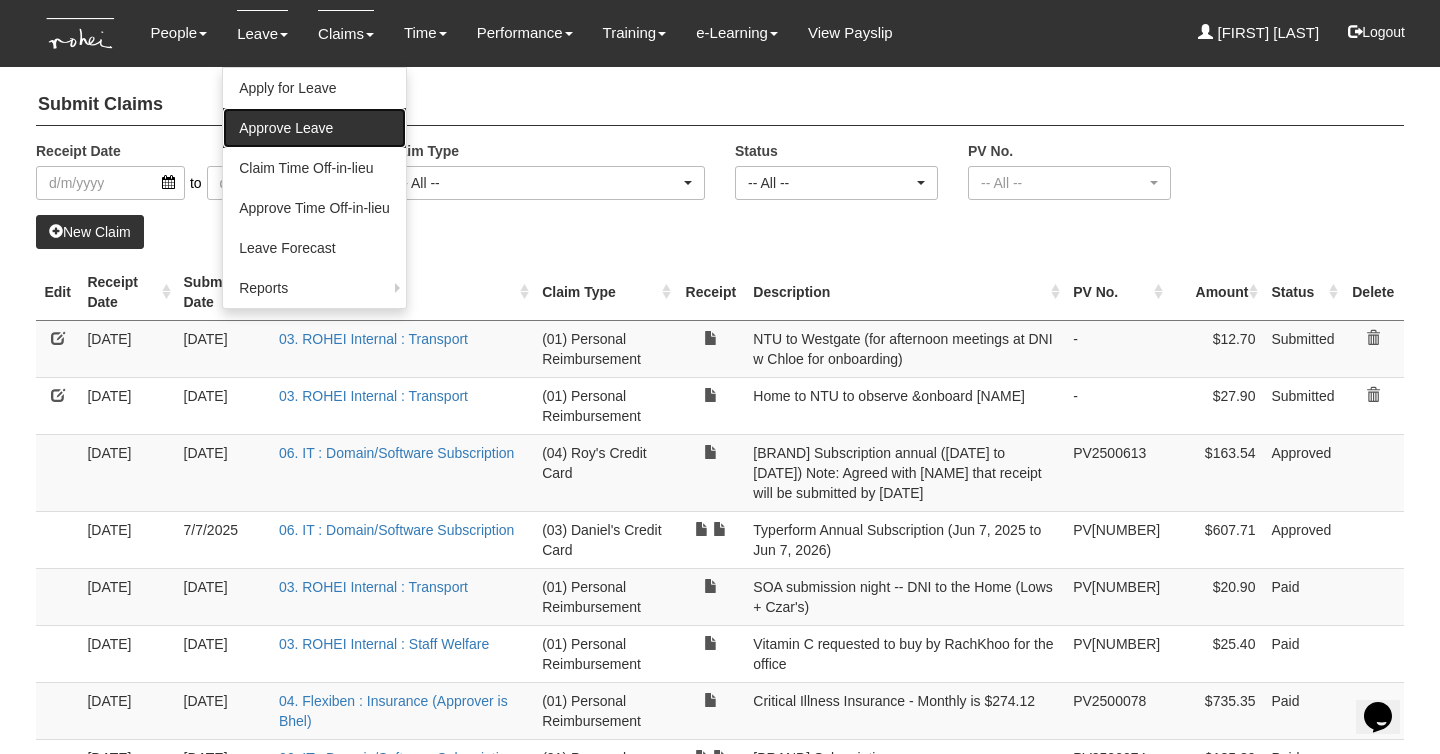 click on "Approve Leave" at bounding box center [314, 128] 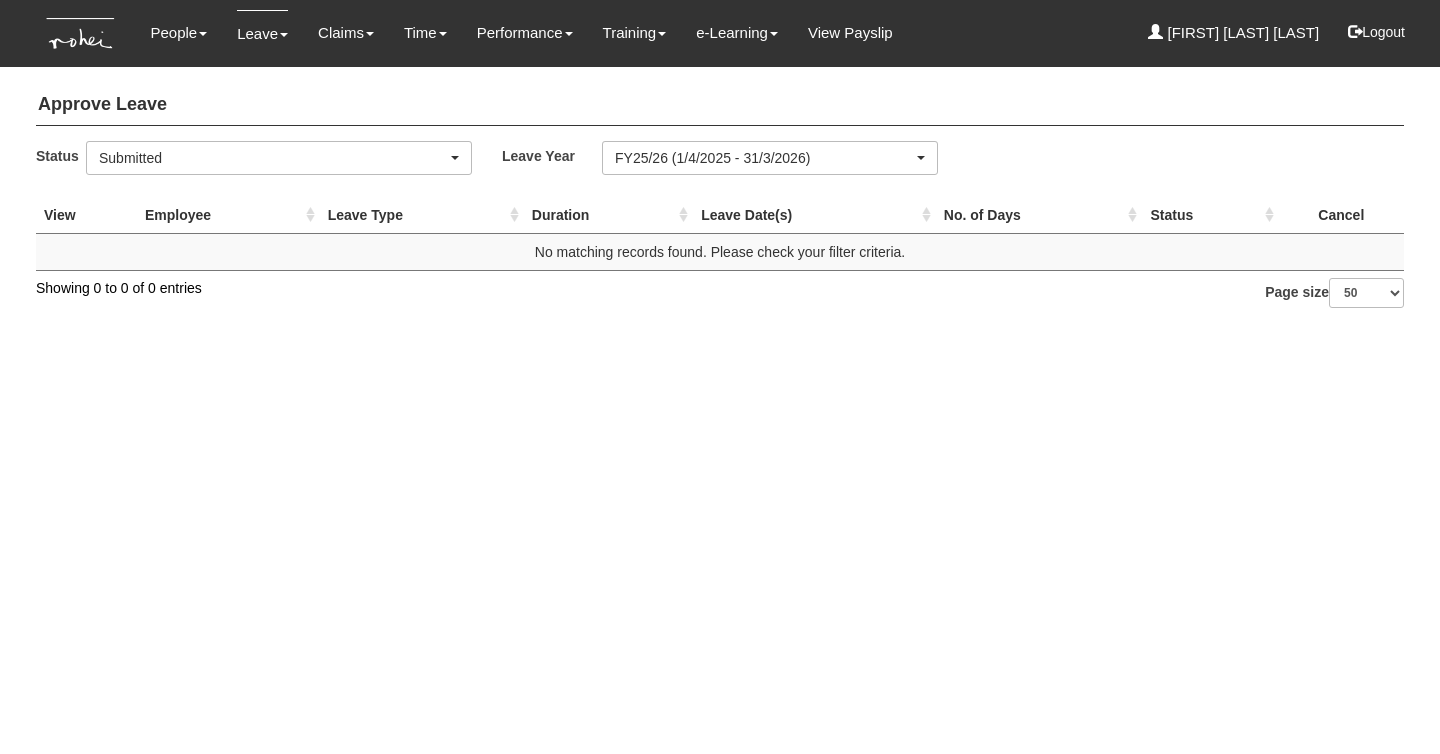 select on "50" 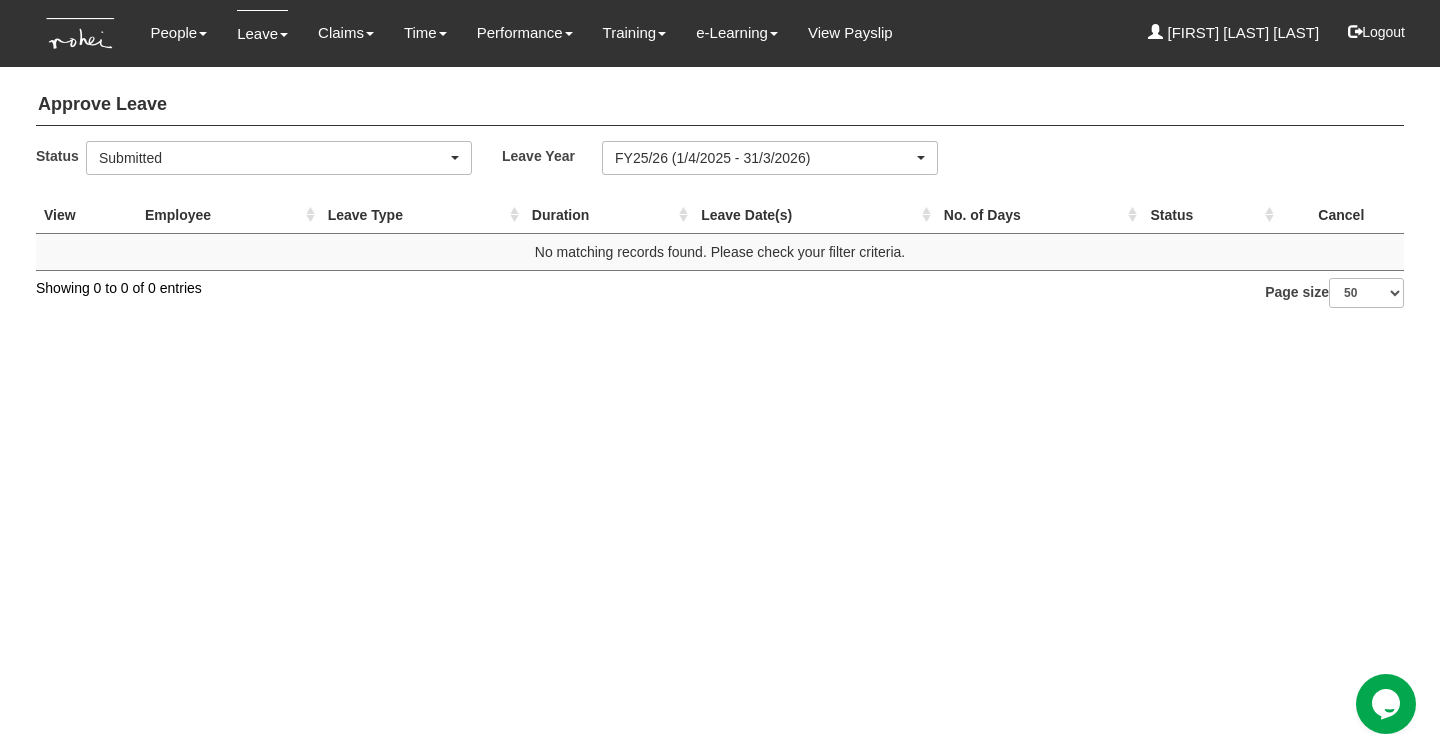 scroll, scrollTop: 0, scrollLeft: 0, axis: both 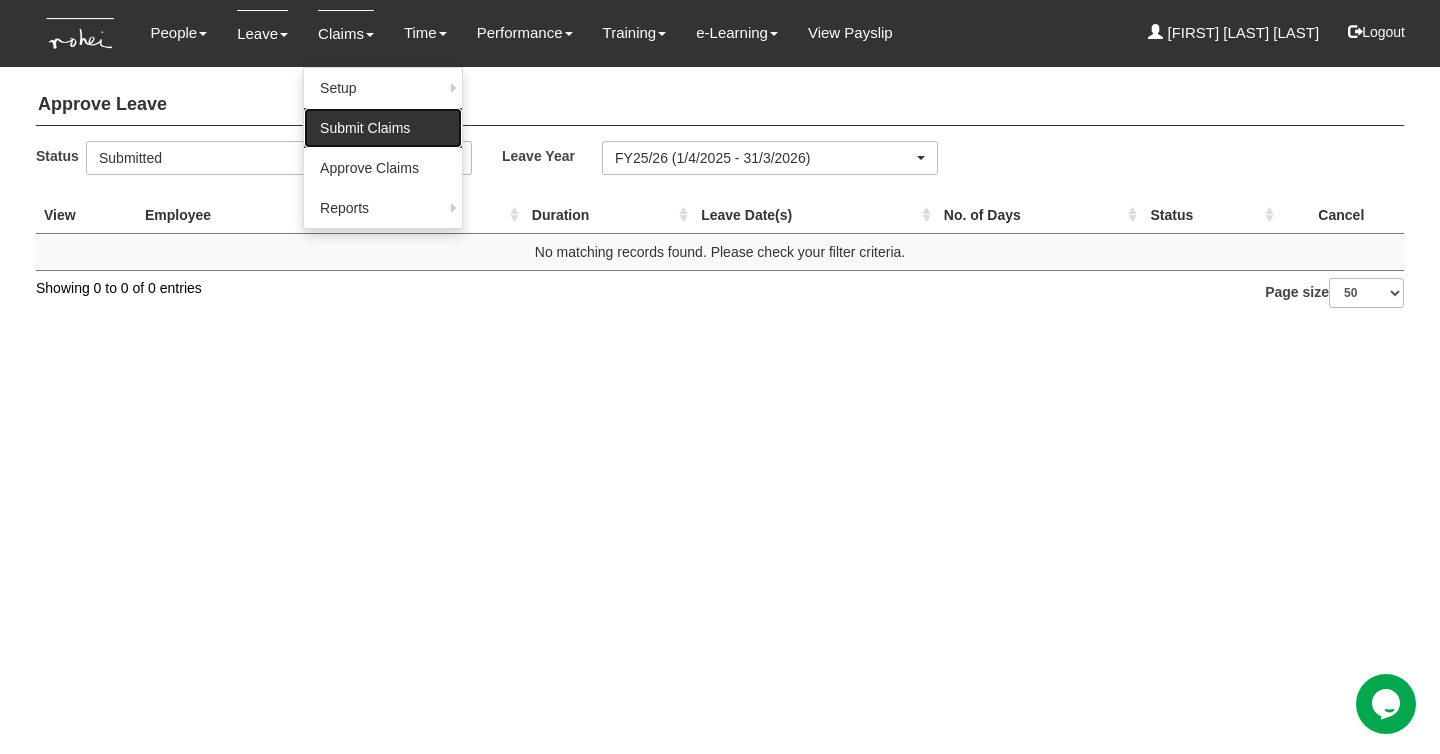 click on "Submit Claims" at bounding box center [383, 128] 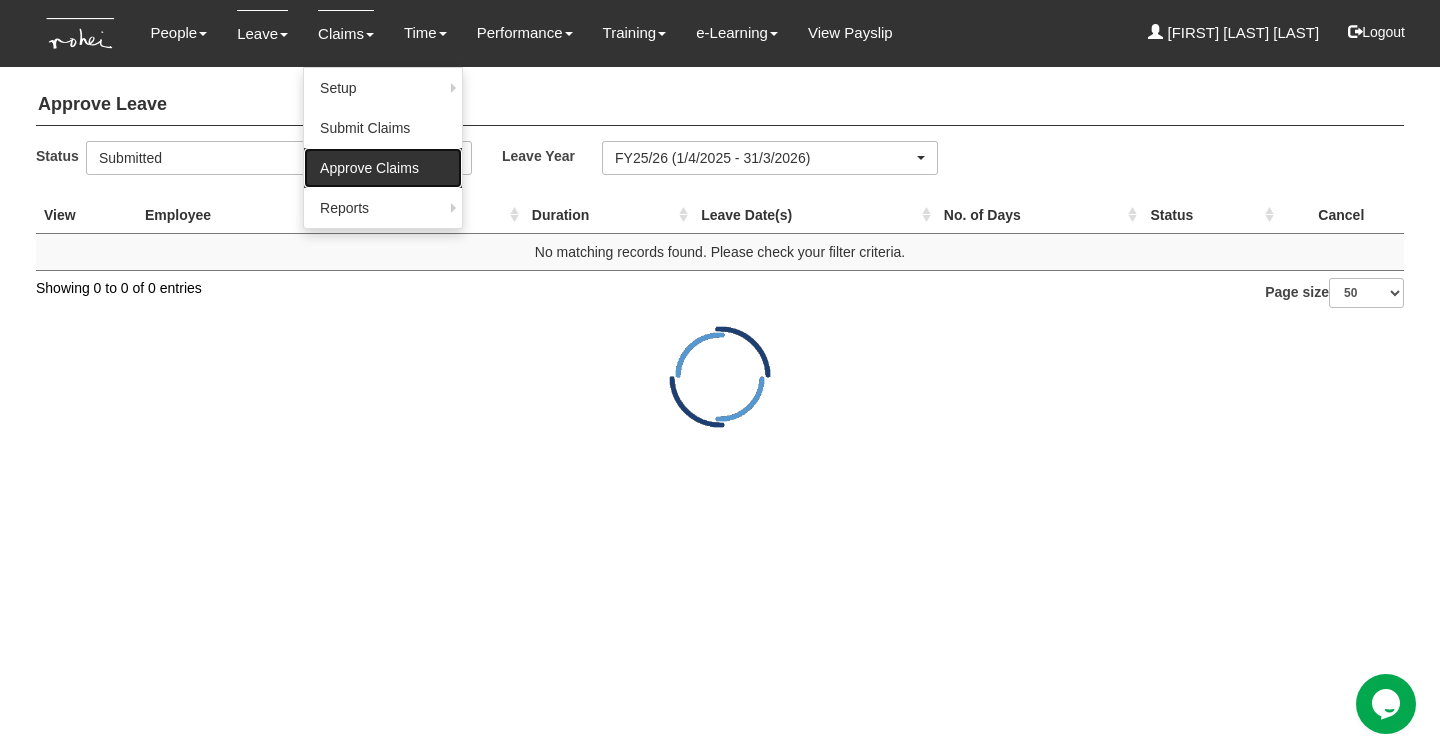 click on "Approve Claims" at bounding box center [383, 168] 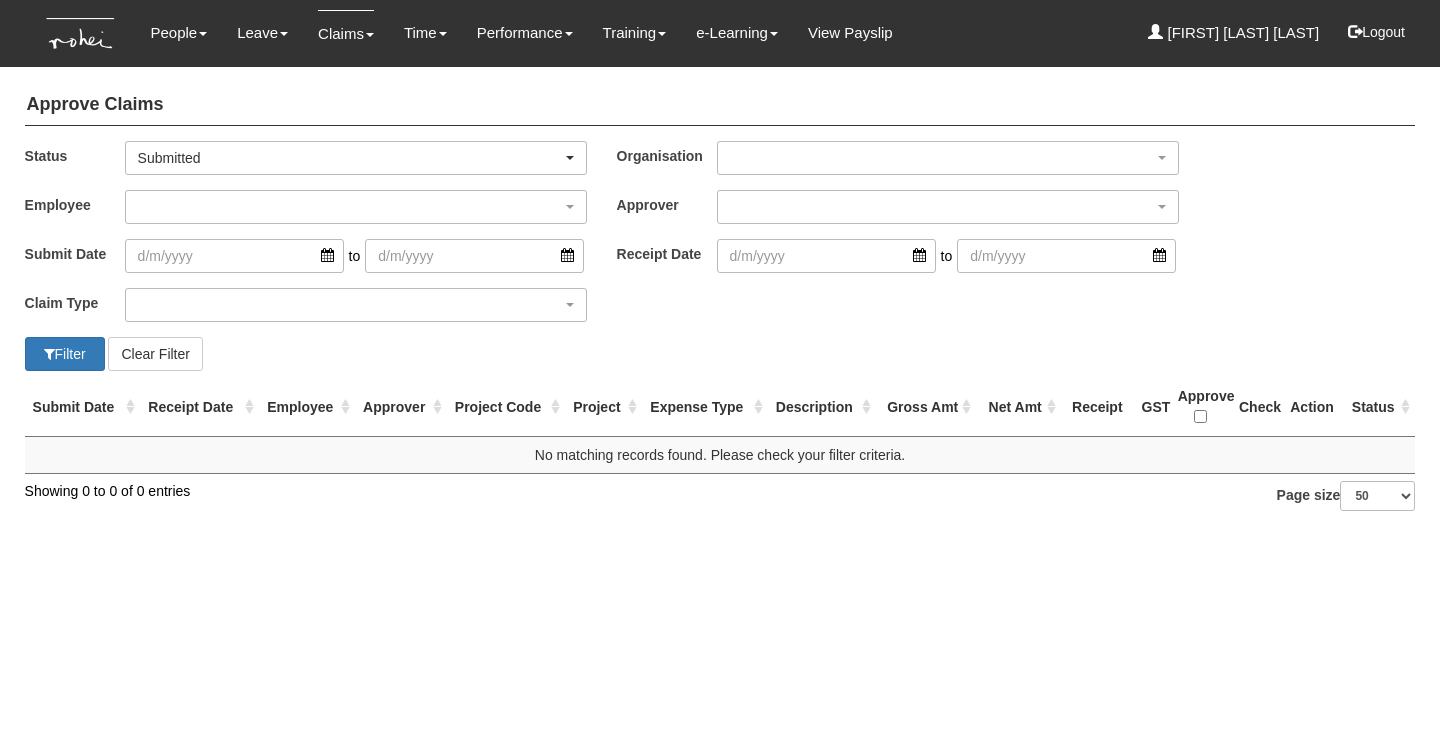 select on "50" 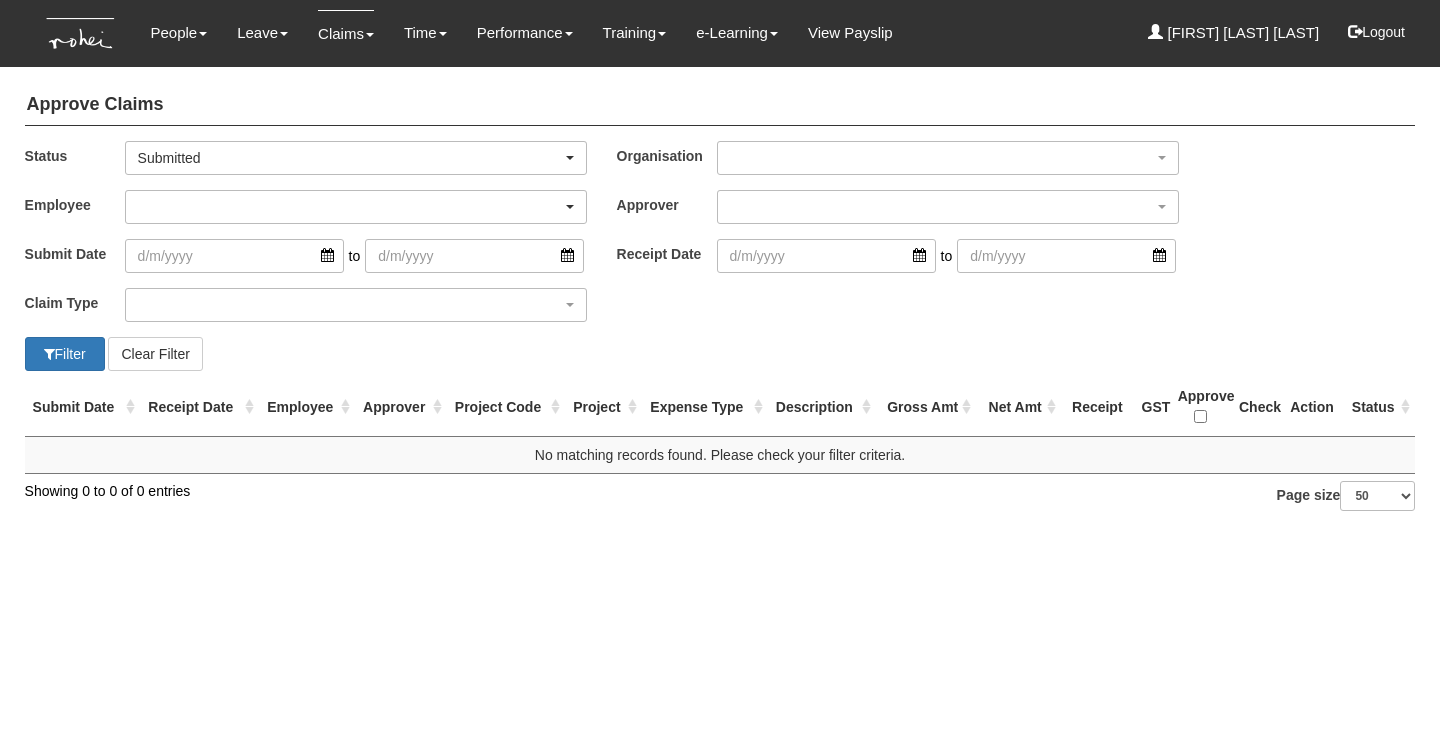 scroll, scrollTop: 0, scrollLeft: 0, axis: both 